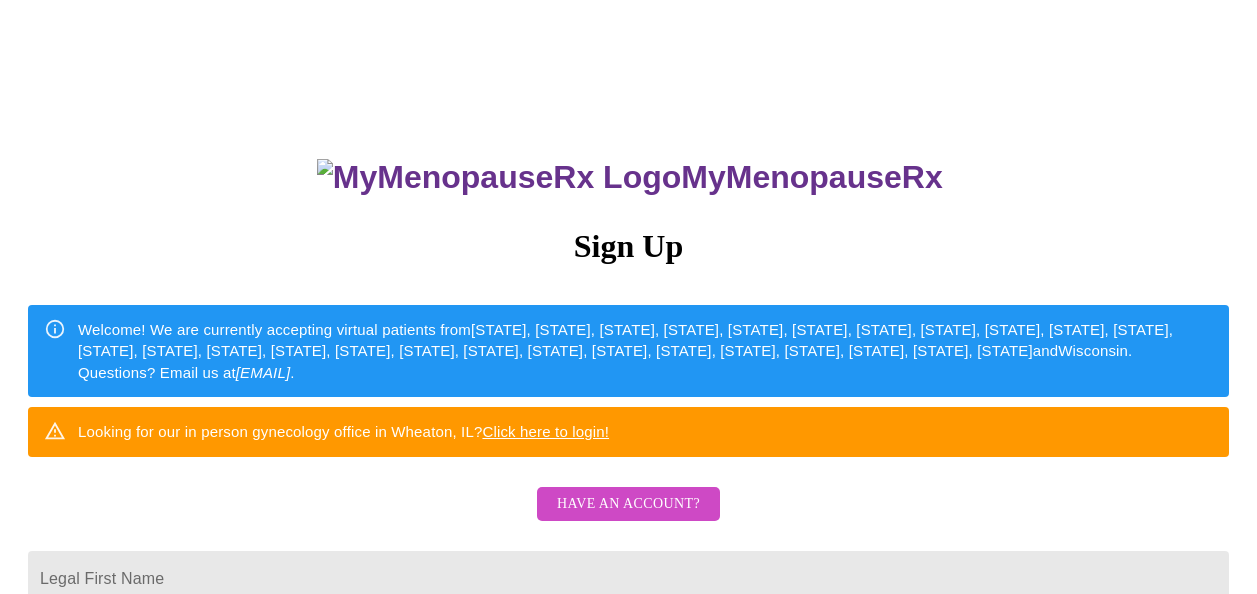 scroll, scrollTop: 0, scrollLeft: 0, axis: both 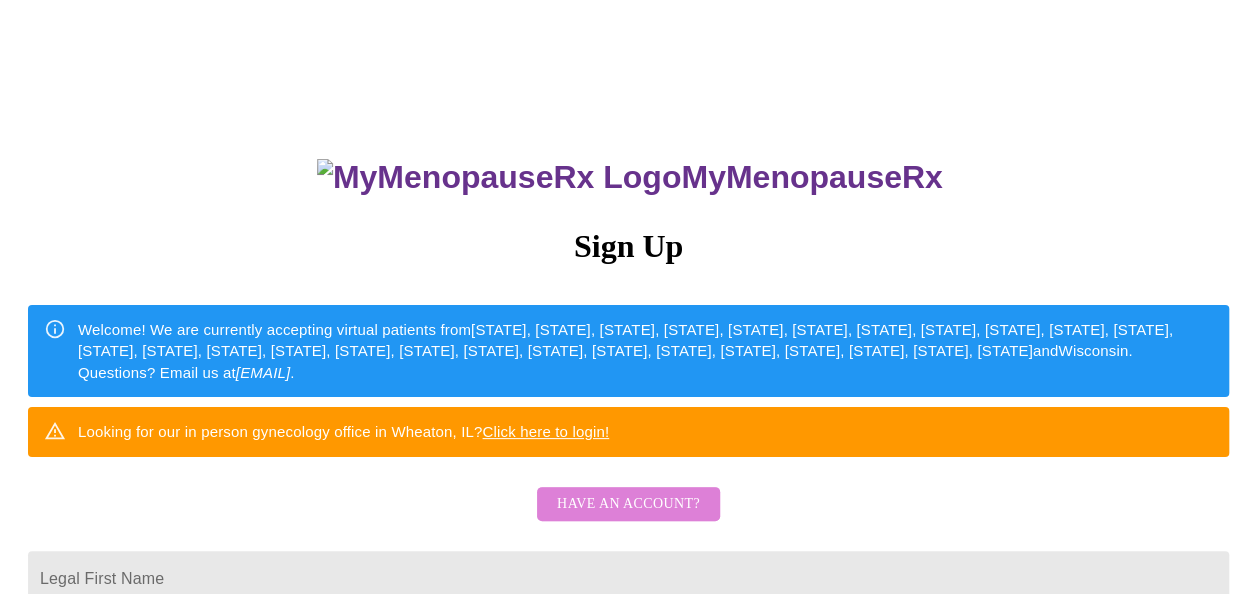 click on "Have an account?" at bounding box center [628, 504] 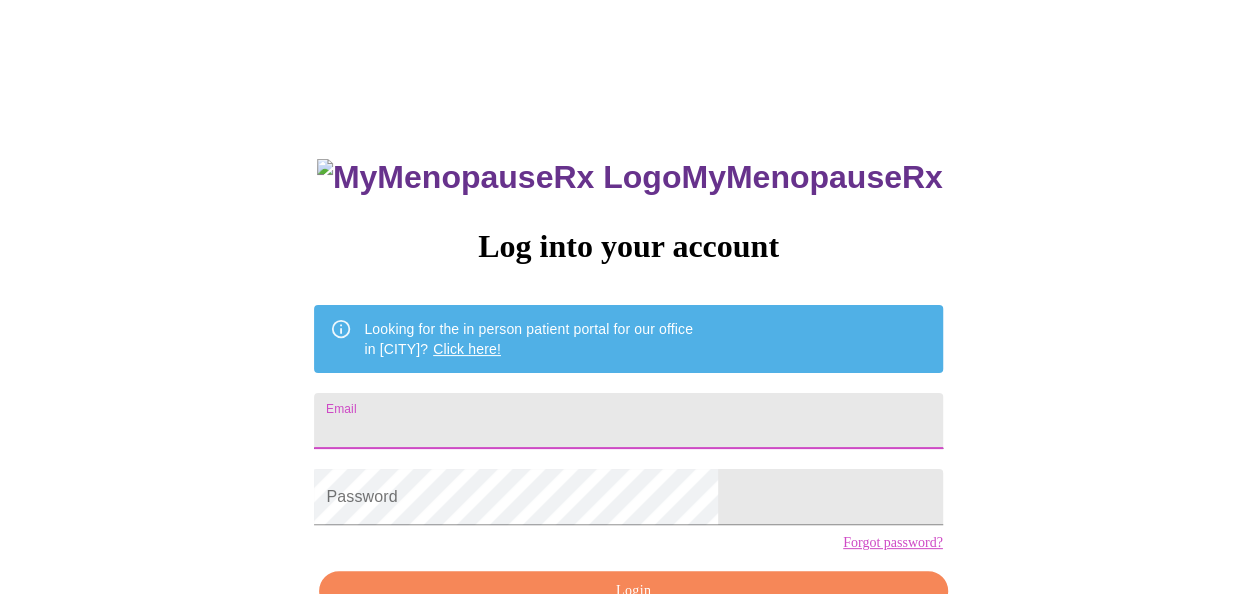 click on "Email" at bounding box center (628, 421) 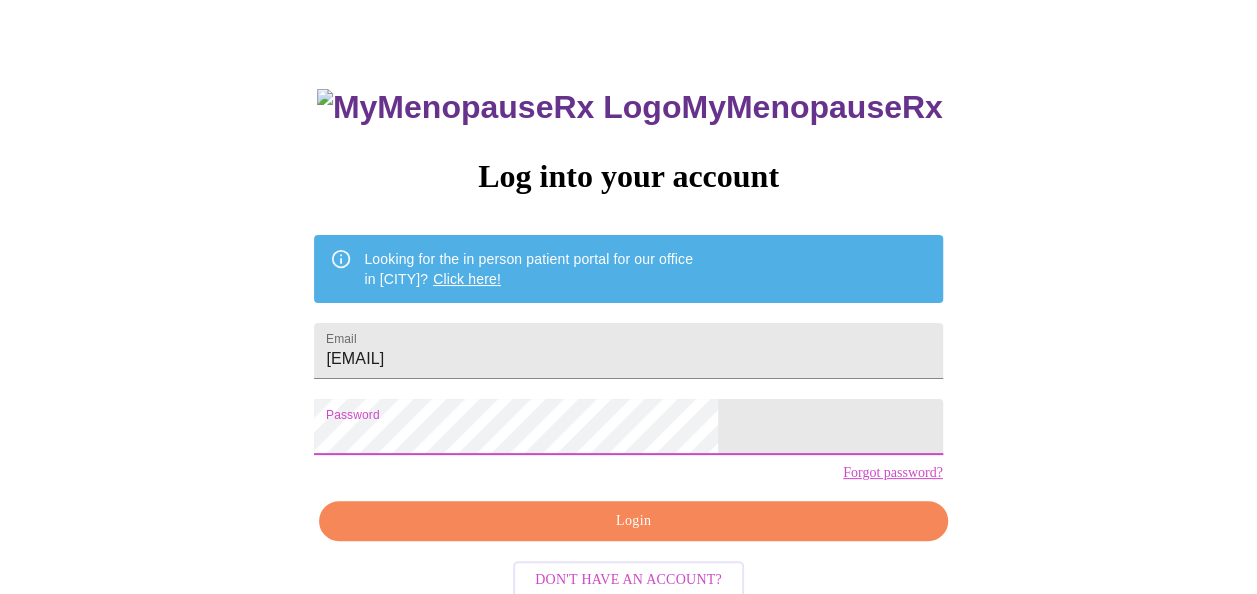 scroll, scrollTop: 76, scrollLeft: 0, axis: vertical 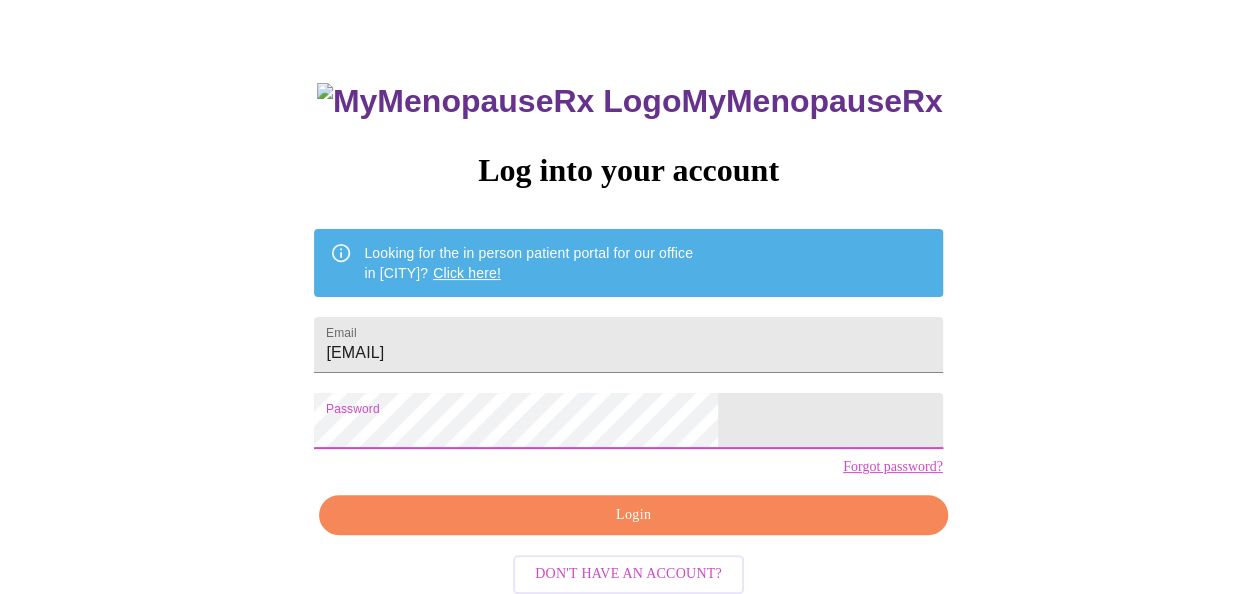 click on "Login" at bounding box center [633, 515] 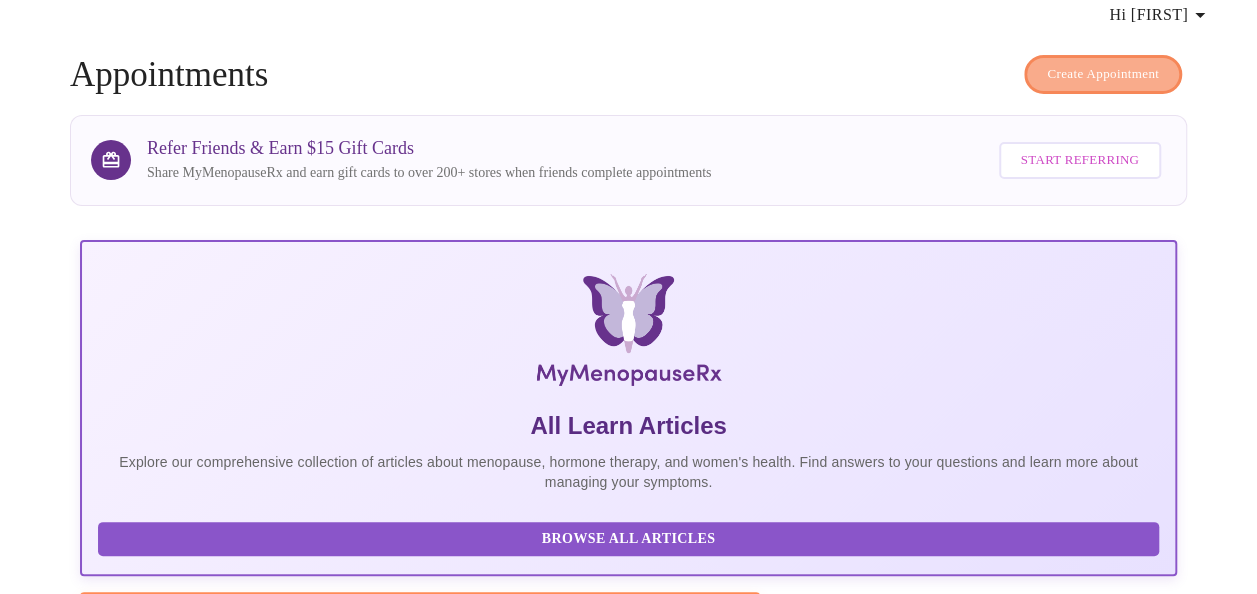 click on "Create Appointment" at bounding box center [1103, 74] 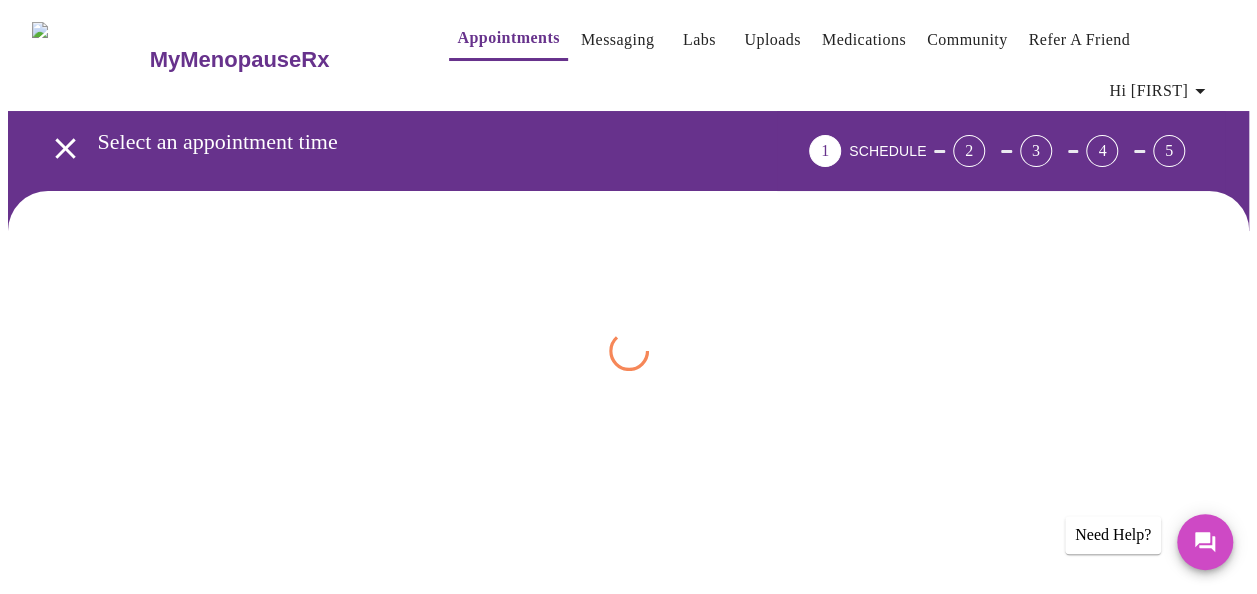 scroll, scrollTop: 0, scrollLeft: 0, axis: both 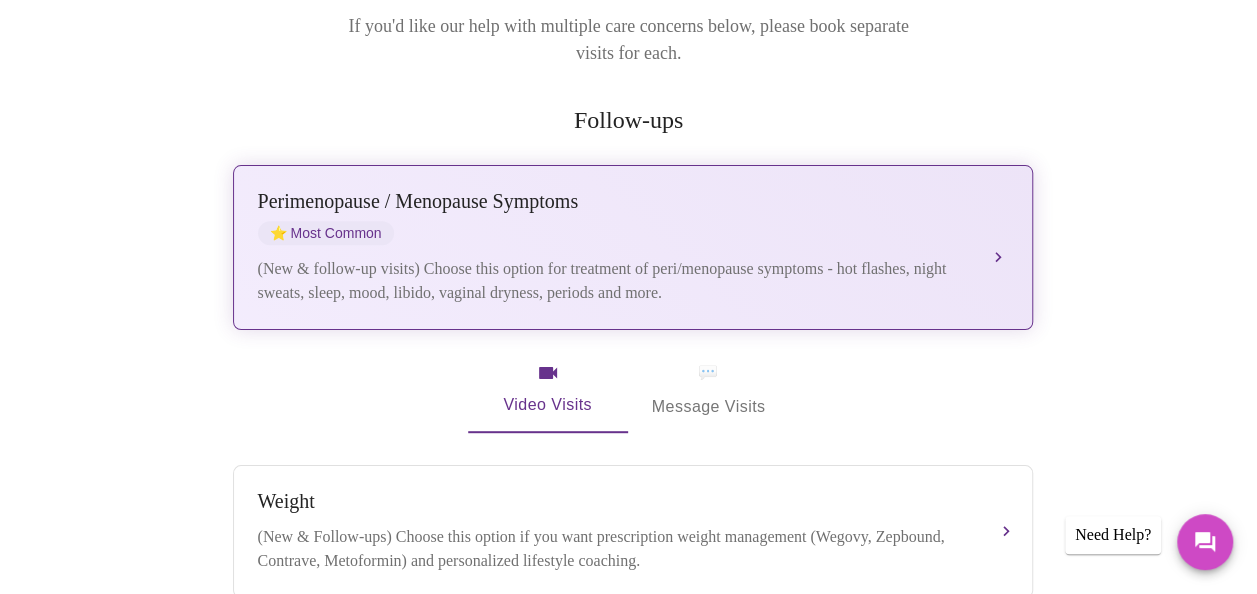 click on "Perimenopause / Menopause Symptoms  ⭐  Most Common" at bounding box center (613, 217) 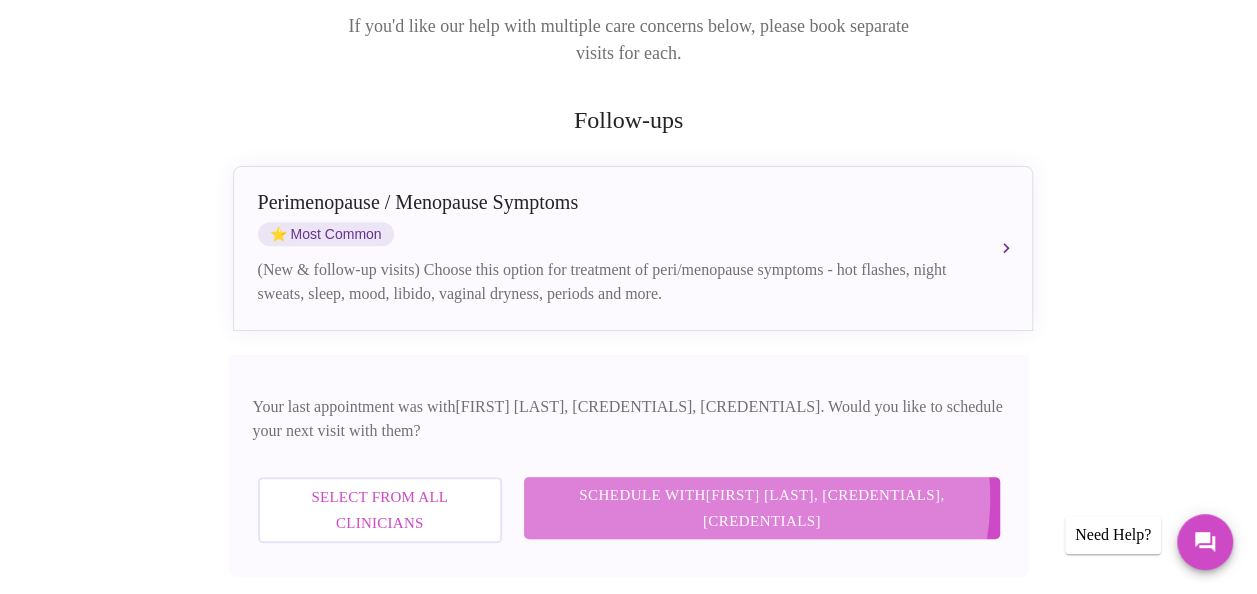 click on "Schedule with  [FIRST] [LAST], [CREDENTIALS], [CREDENTIALS]" at bounding box center [761, 508] 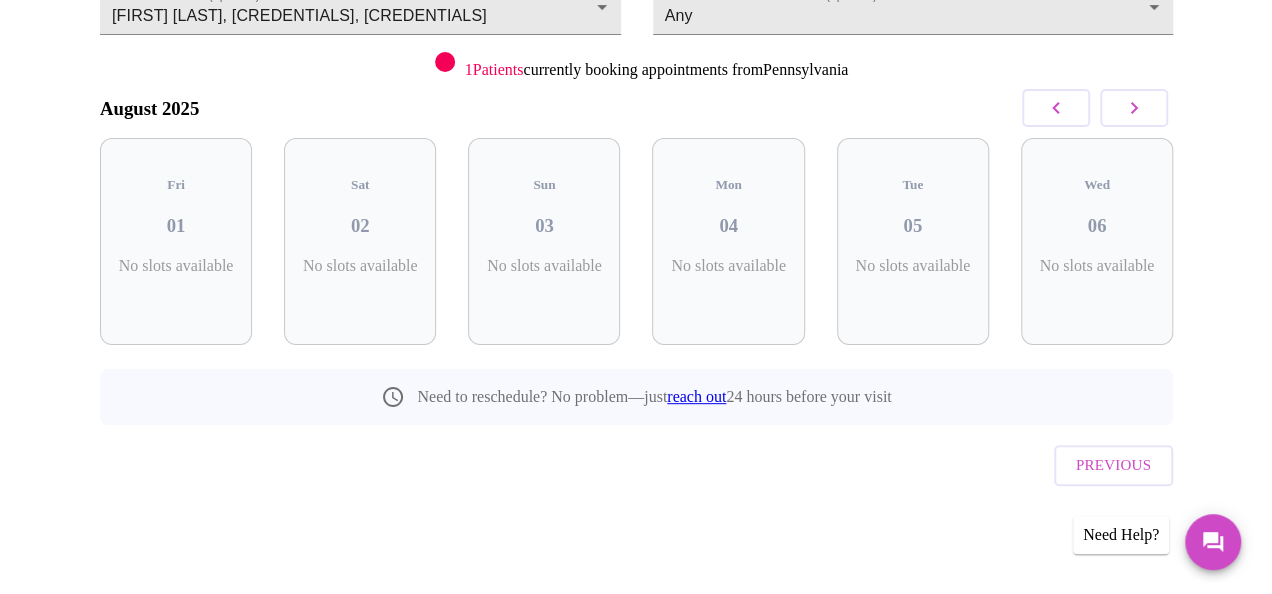 scroll, scrollTop: 220, scrollLeft: 0, axis: vertical 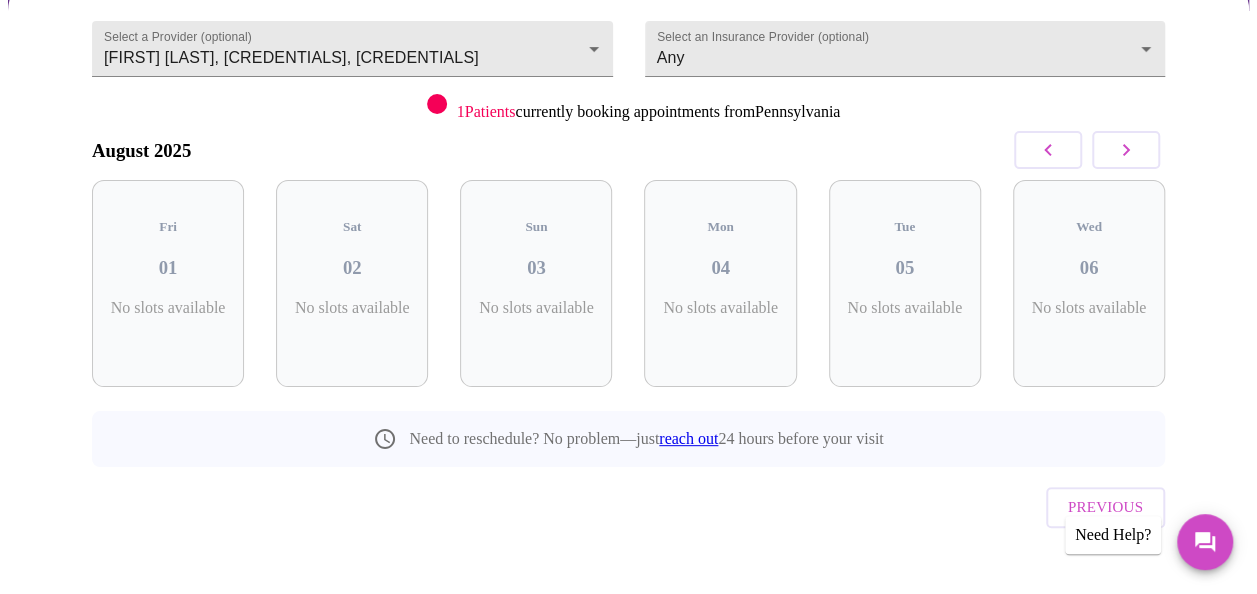 click 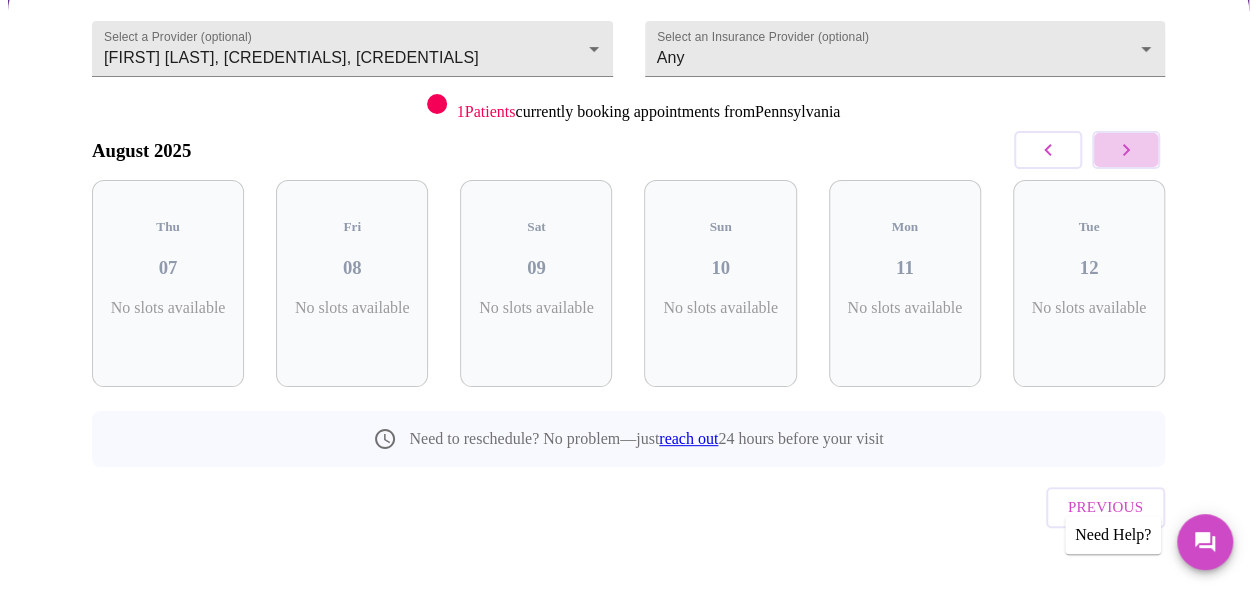 click 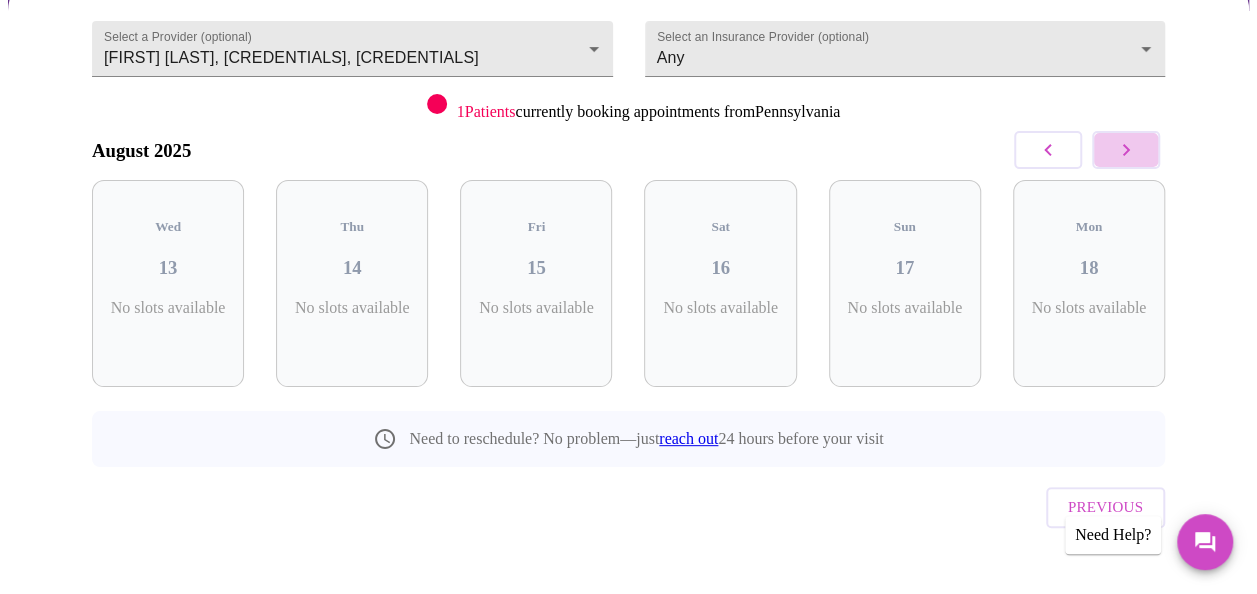 click 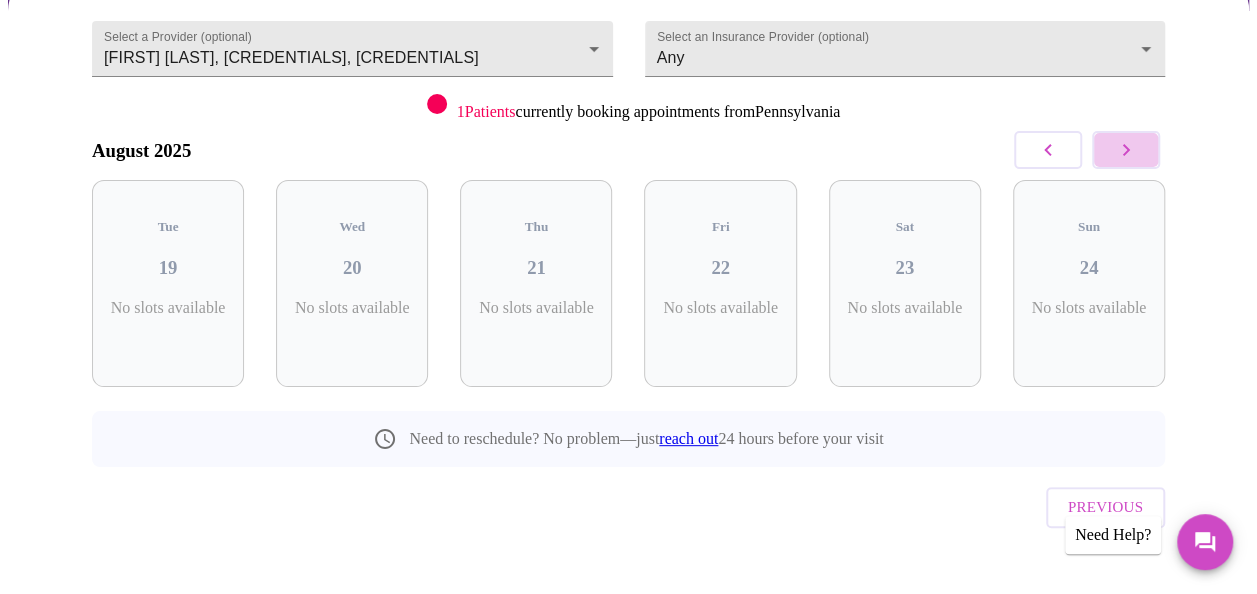 click 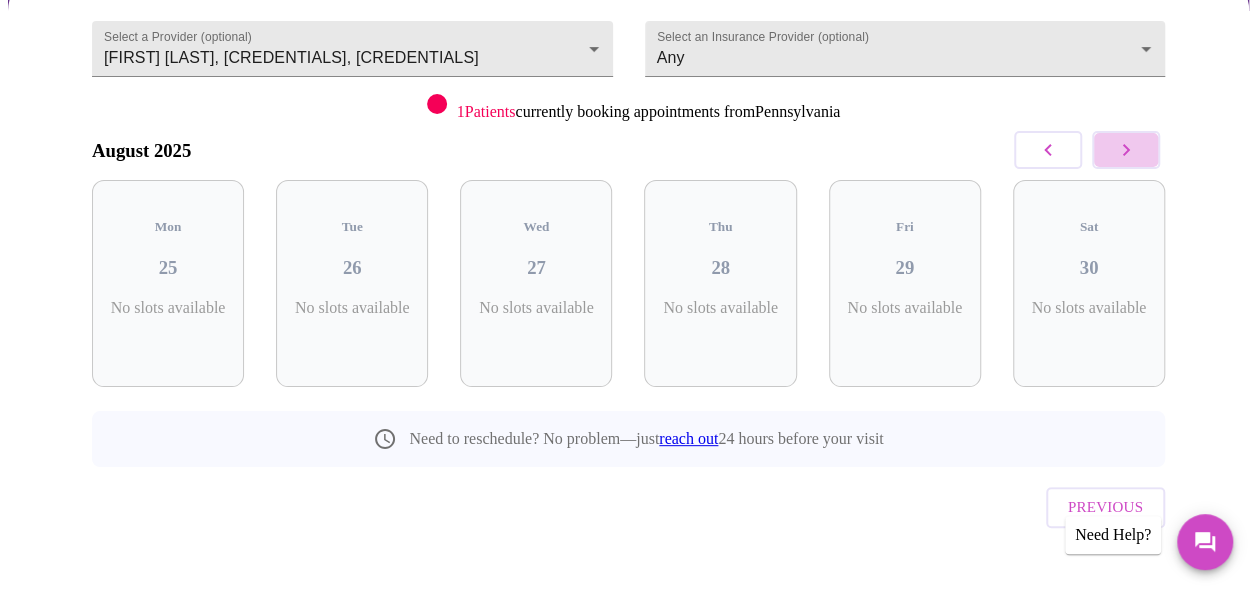 click 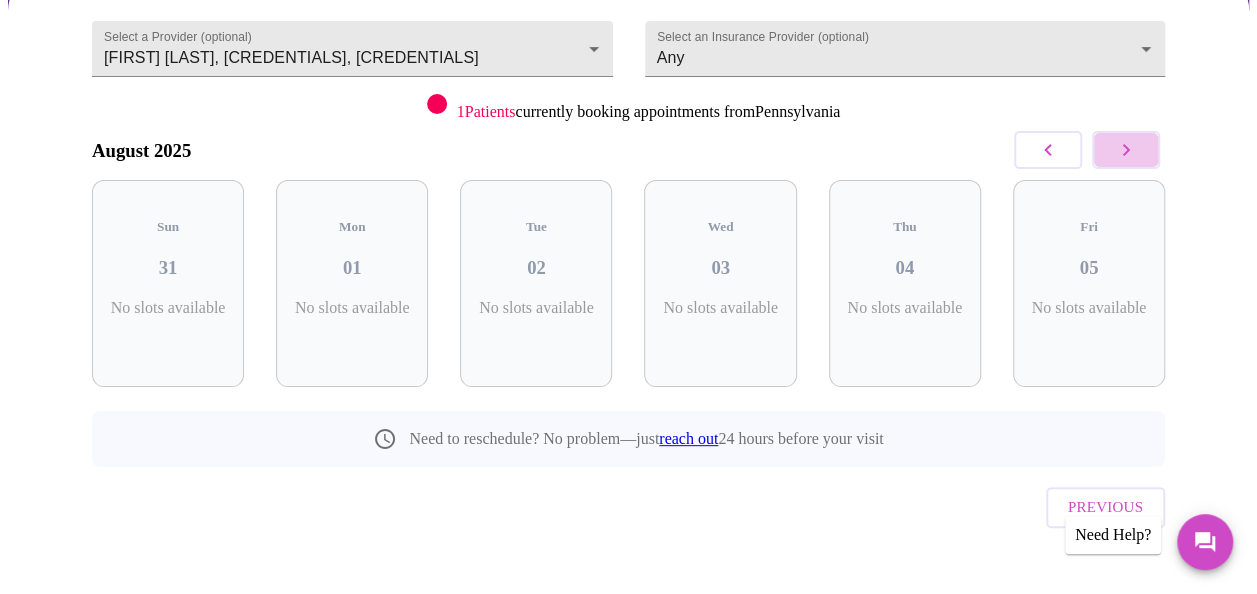 click 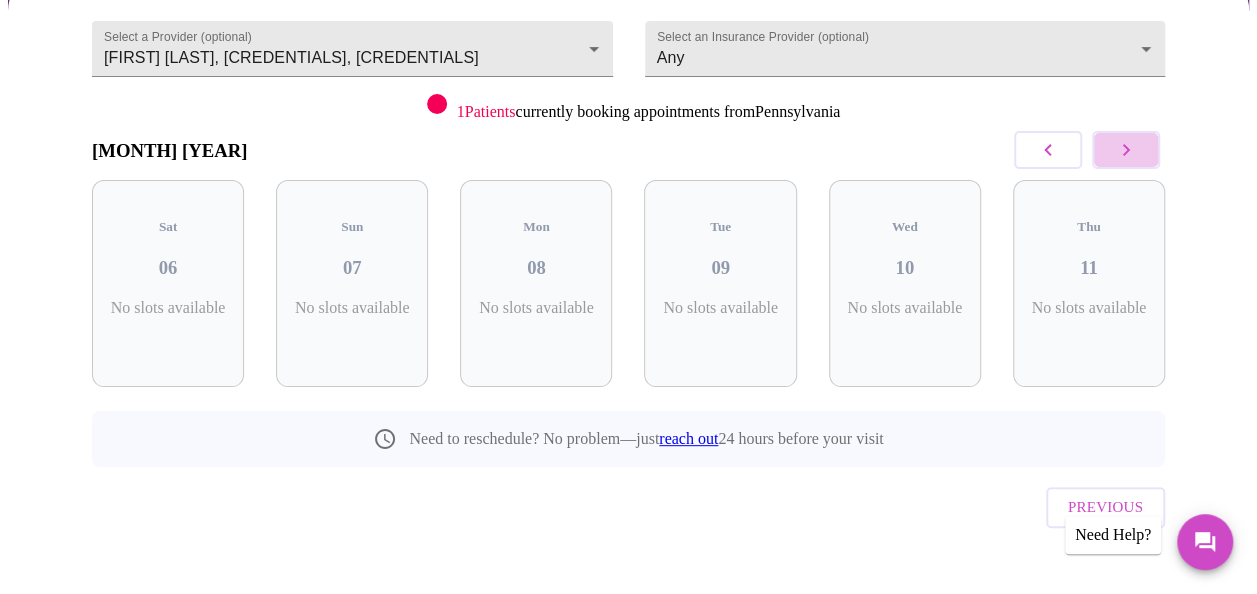 click 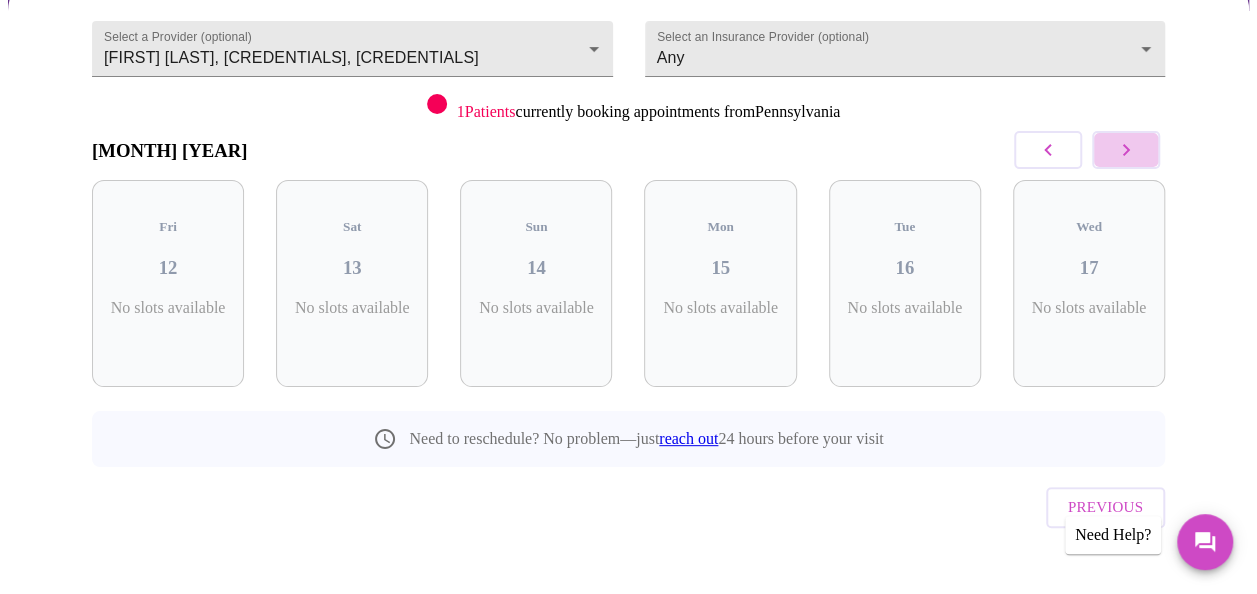 click 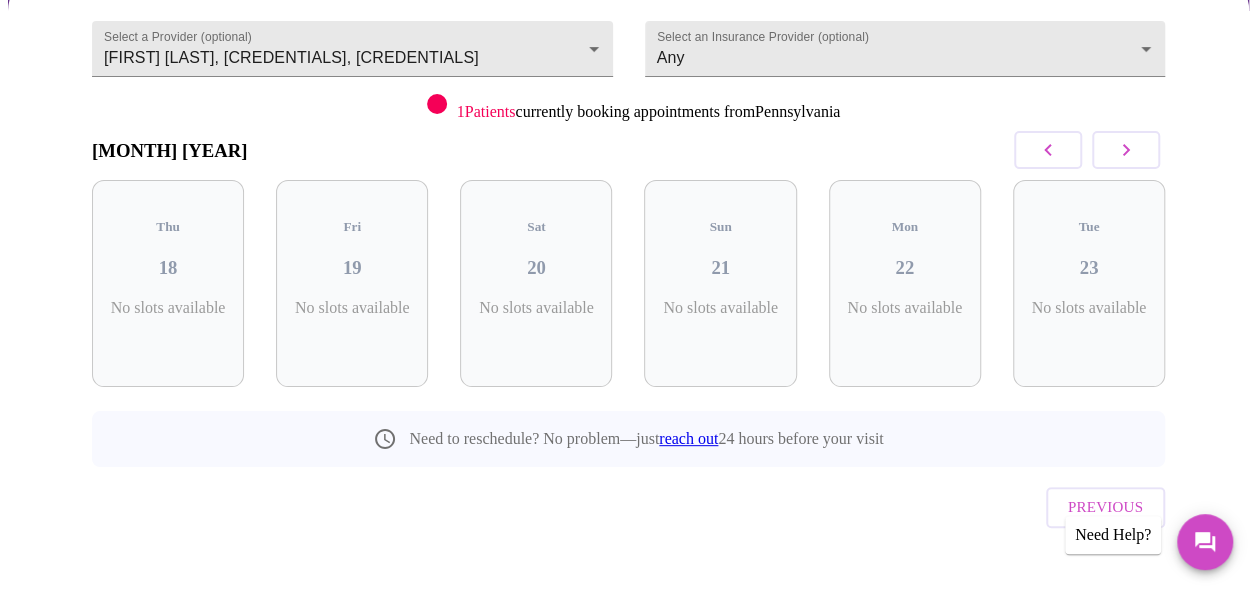 click 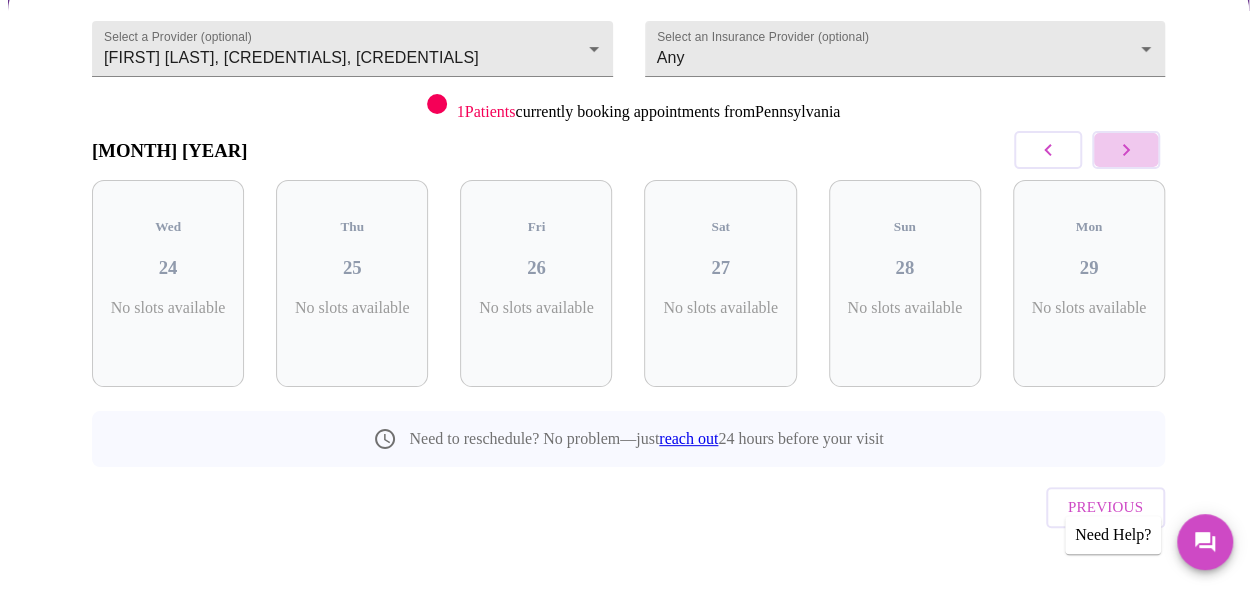click 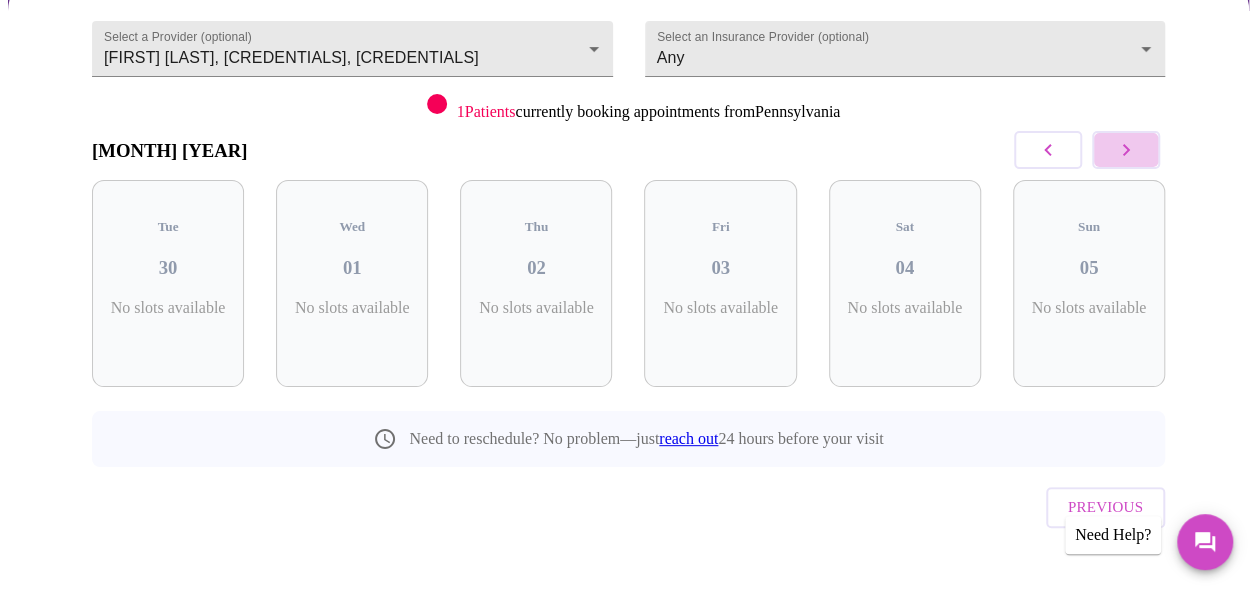 click 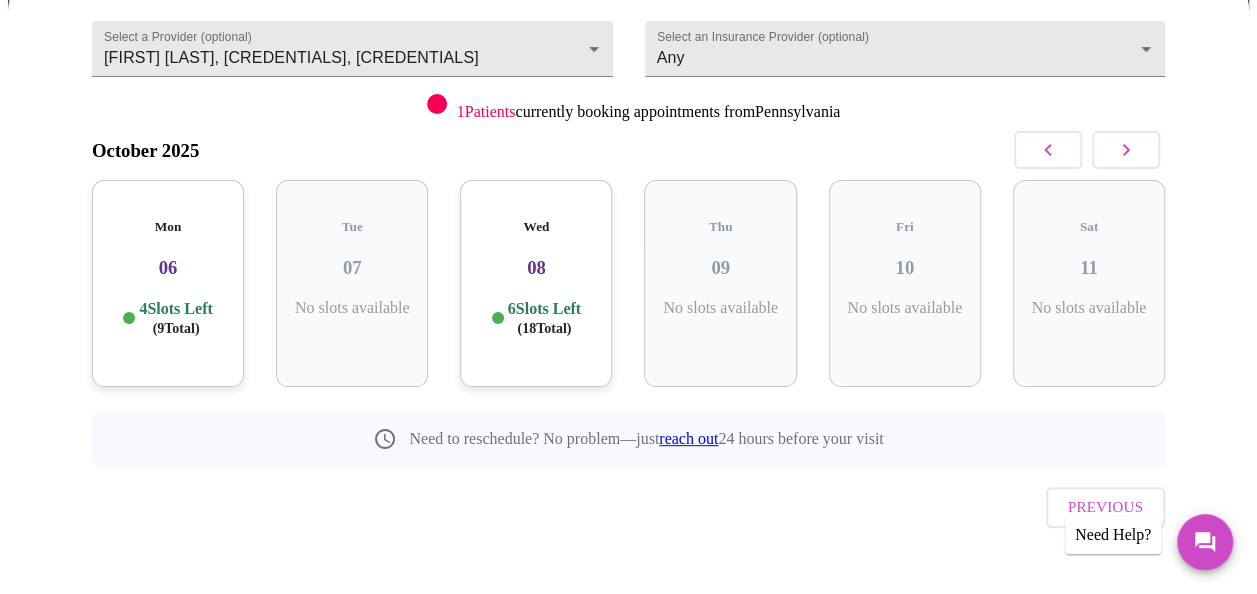 click 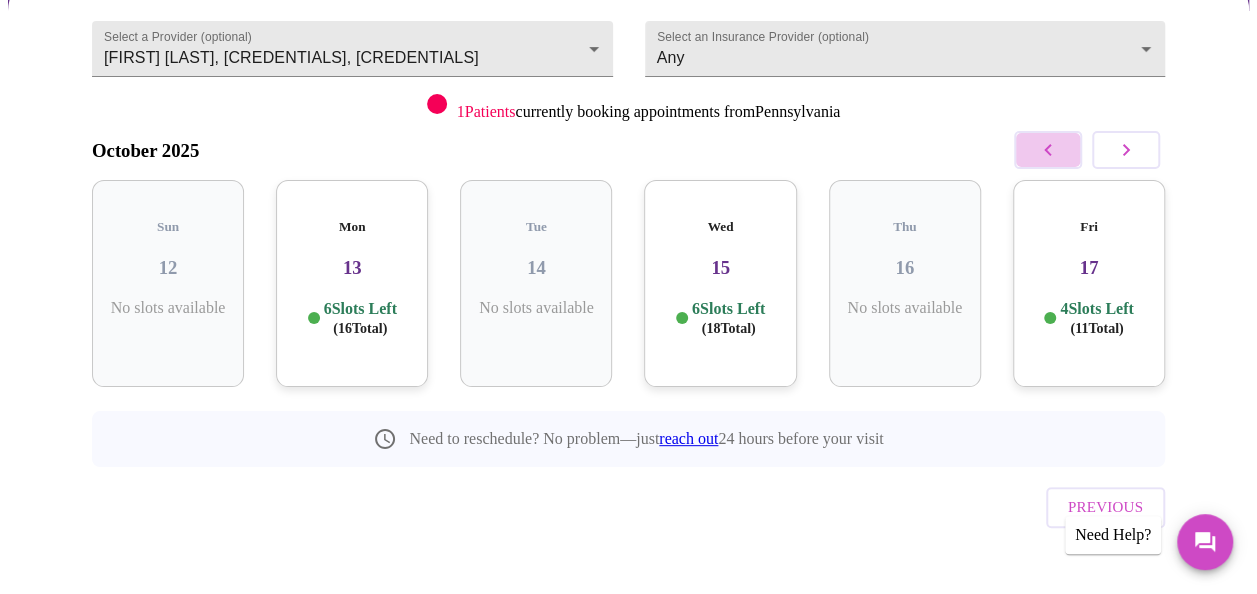 click 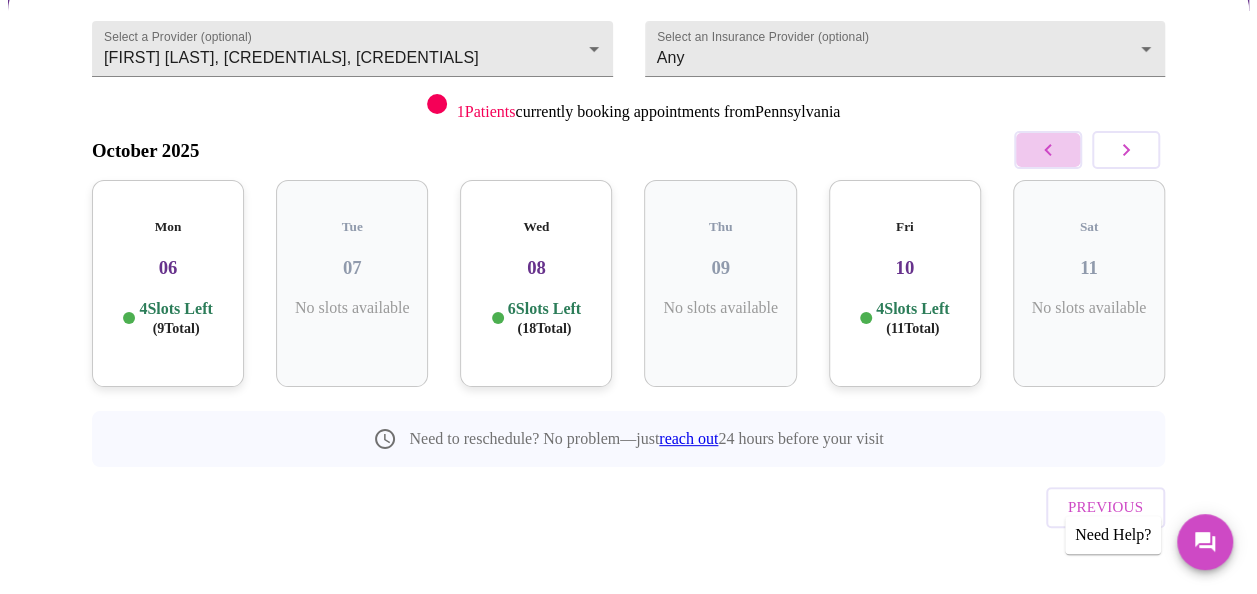 click 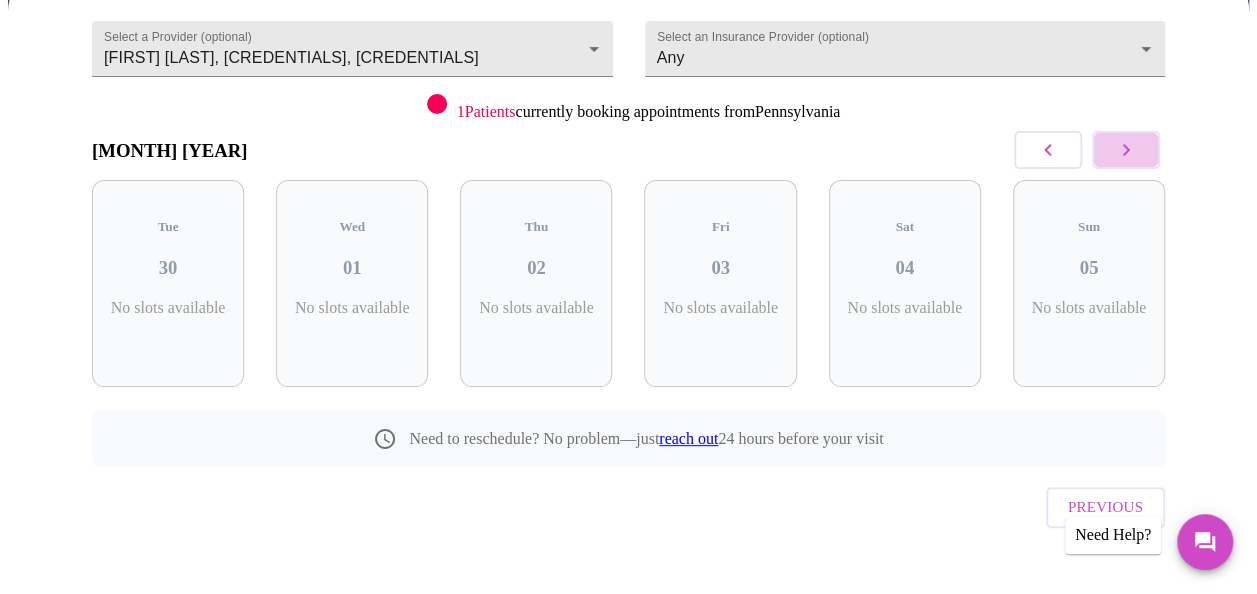 click 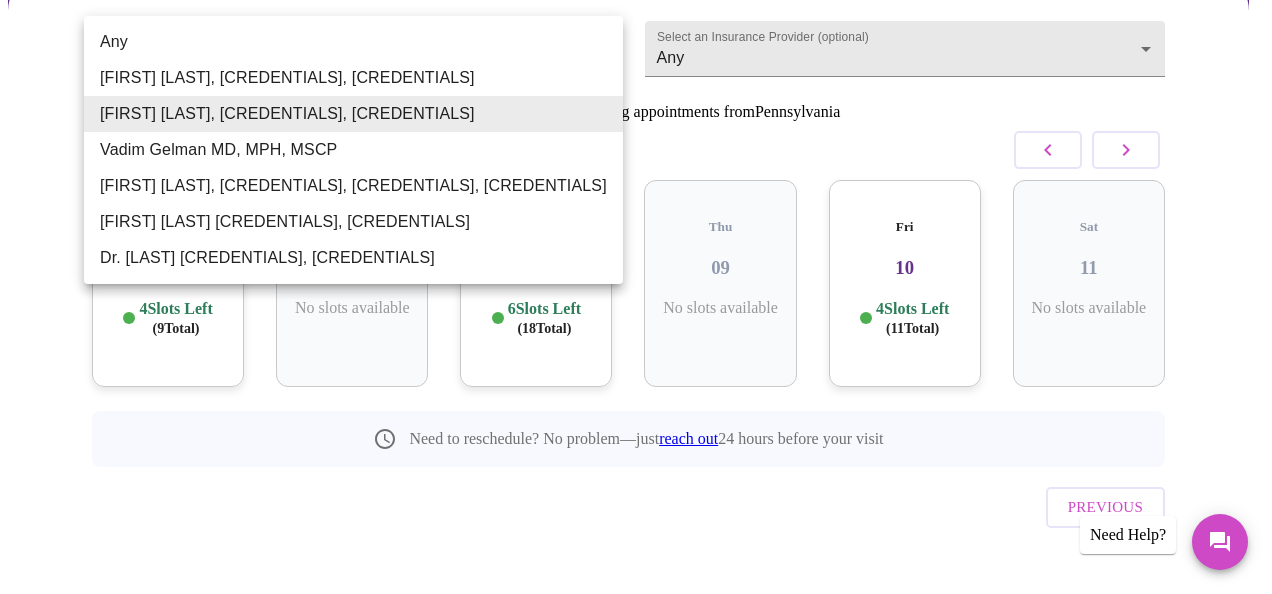 click on "MyMenopauseRx Appointments Messaging Labs Uploads Medications Community Refer a Friend Hi [FIRST]   Confirm appointment time 1 2 CONFIRM 3 4 5 Select a Provider (optional) [FIRST] [LAST], [CREDENTIALS], [CREDENTIALS] [FIRST] [LAST], [CREDENTIALS], [CREDENTIALS] Select an Insurance Provider (optional) Any Any 1  Patients  currently booking appointments from  [STATE] October 2025 Mon 06 4  Slots Left ( 9  Total) Tue 07 No slots available Wed 08 6  Slots Left ( 18  Total) Thu 09 No slots available Fri 10 4  Slots Left ( 11  Total) Sat 11 No slots available Need to reschedule? No problem—just  reach out  24 hours before your visit Previous Need Help? Settings Billing Invoices Log out Any [FIRST] [LAST], [CREDENTIALS], [CREDENTIALS] [FIRST] [LAST], [CREDENTIALS], [CREDENTIALS] [FIRST] [LAST] [CREDENTIALS], [CREDENTIALS] [FIRST] [LAST], [CREDENTIALS], [CREDENTIALS] Dr. [LAST] [CREDENTIALS], [CREDENTIALS]" at bounding box center (636, 208) 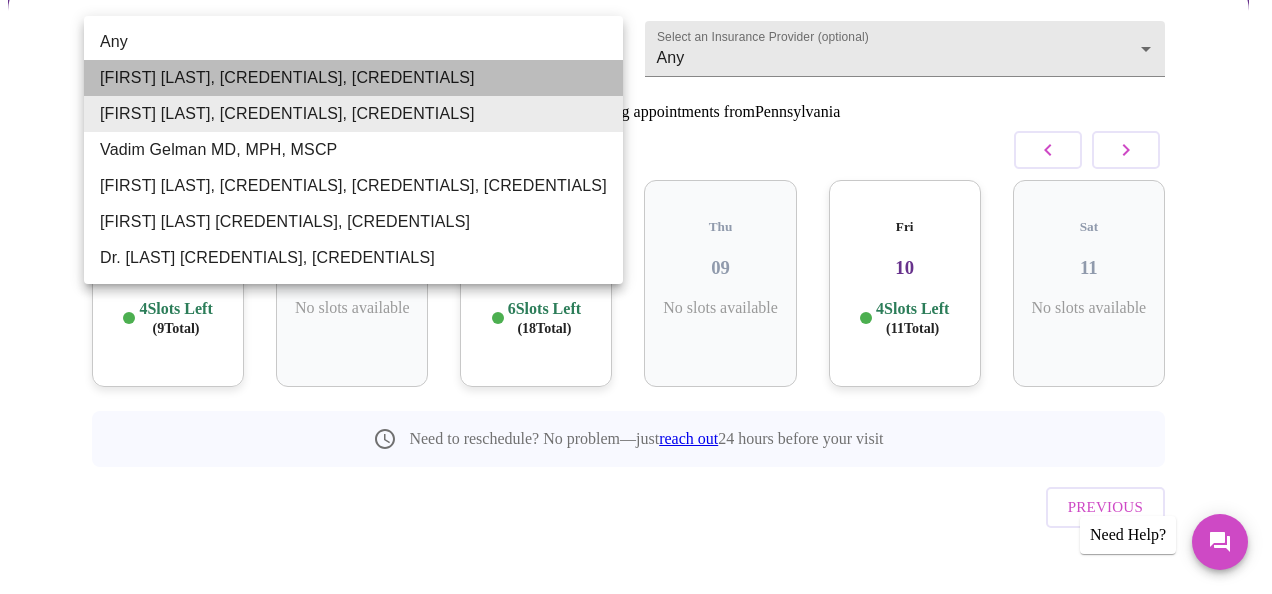 click on "[FIRST] [LAST], [CREDENTIALS], [CREDENTIALS]" at bounding box center (353, 78) 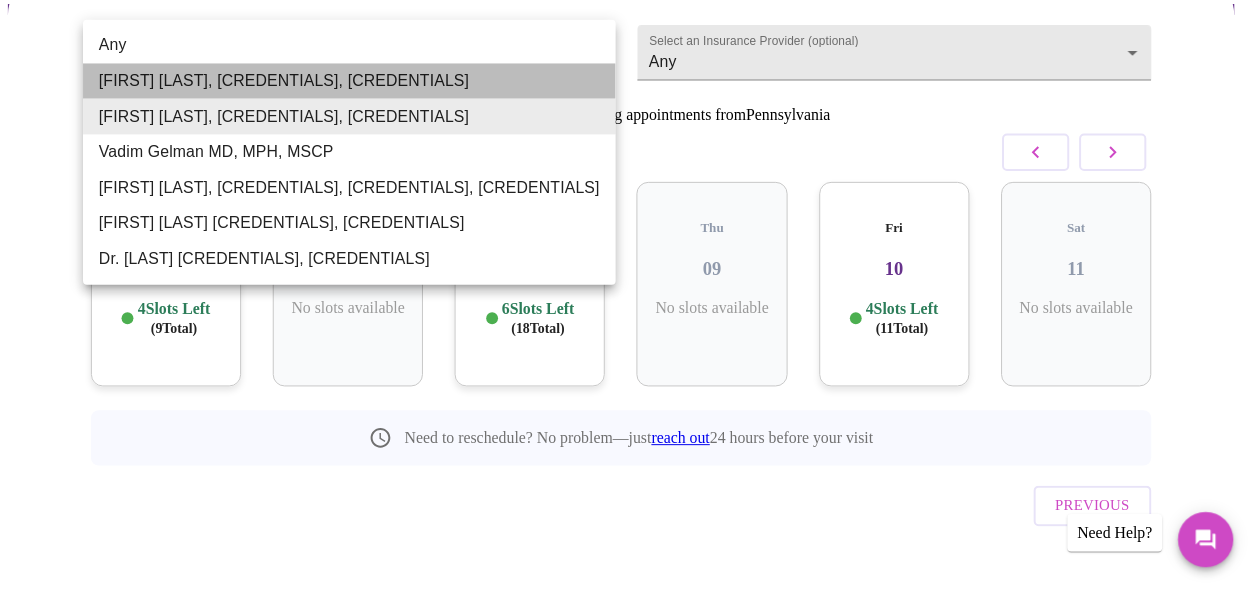 scroll, scrollTop: 192, scrollLeft: 0, axis: vertical 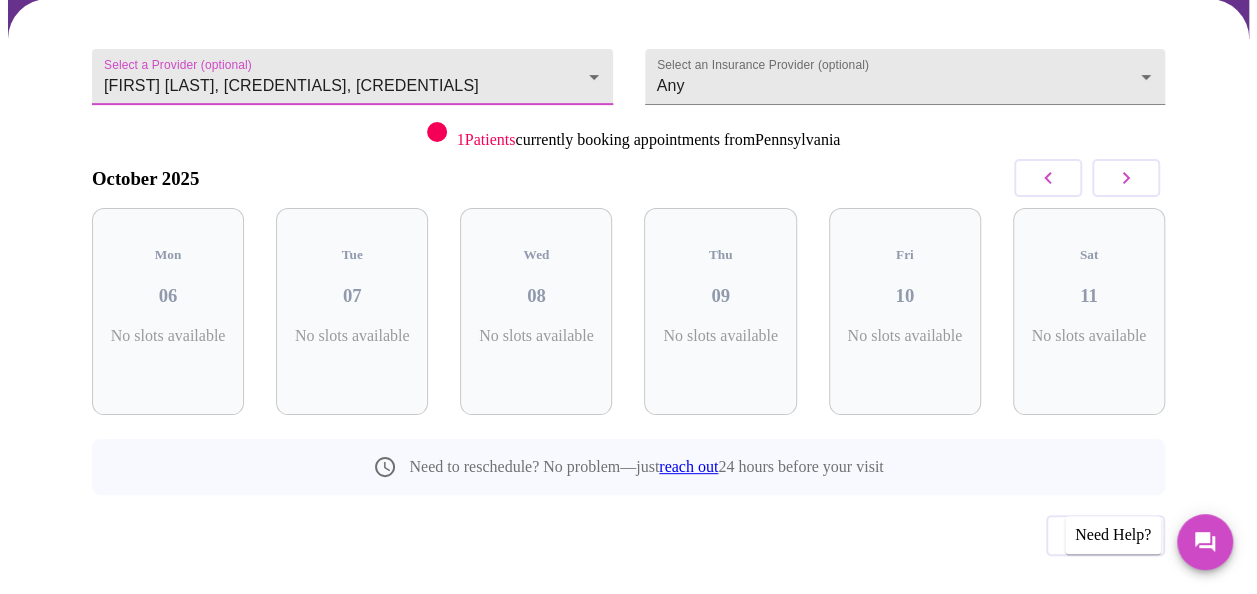click 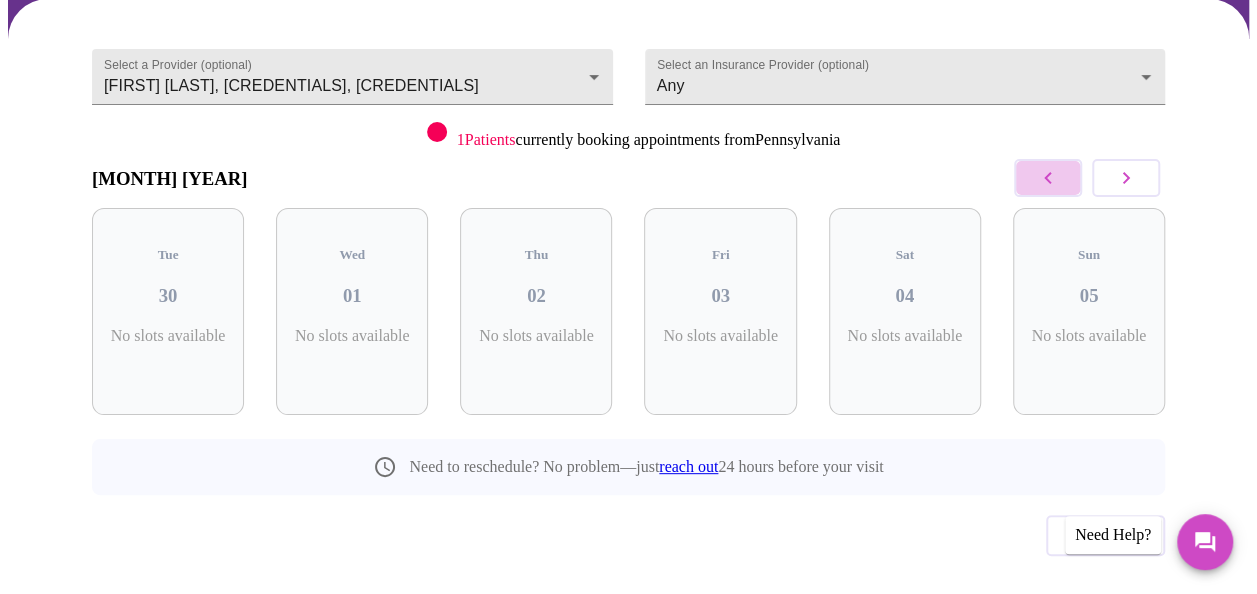 click 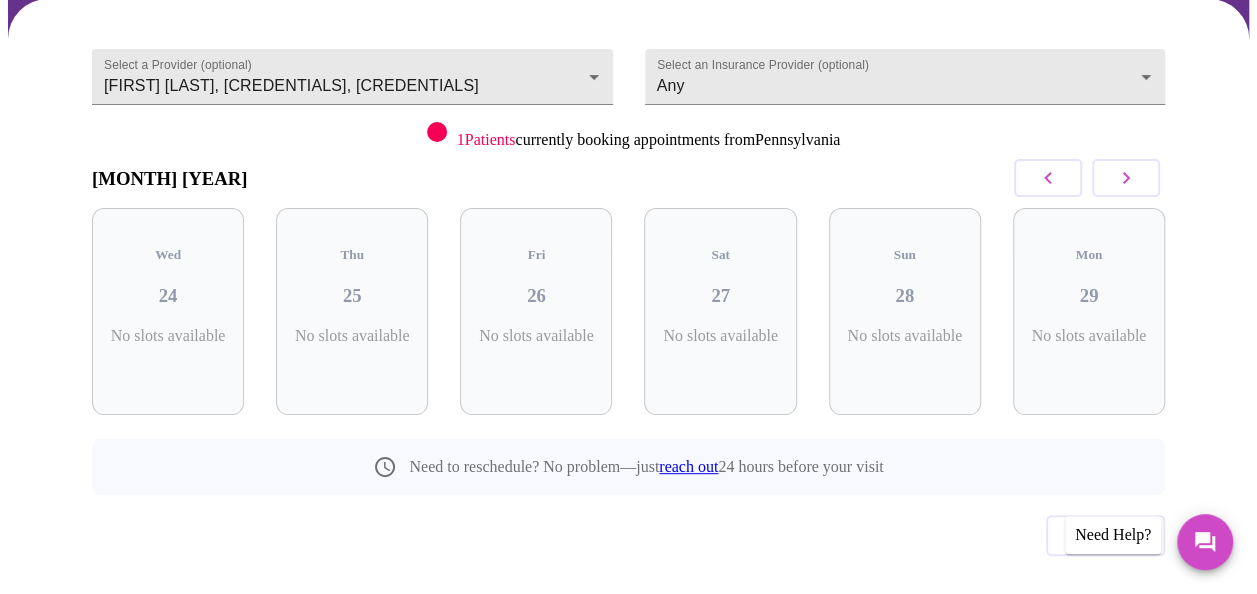 click 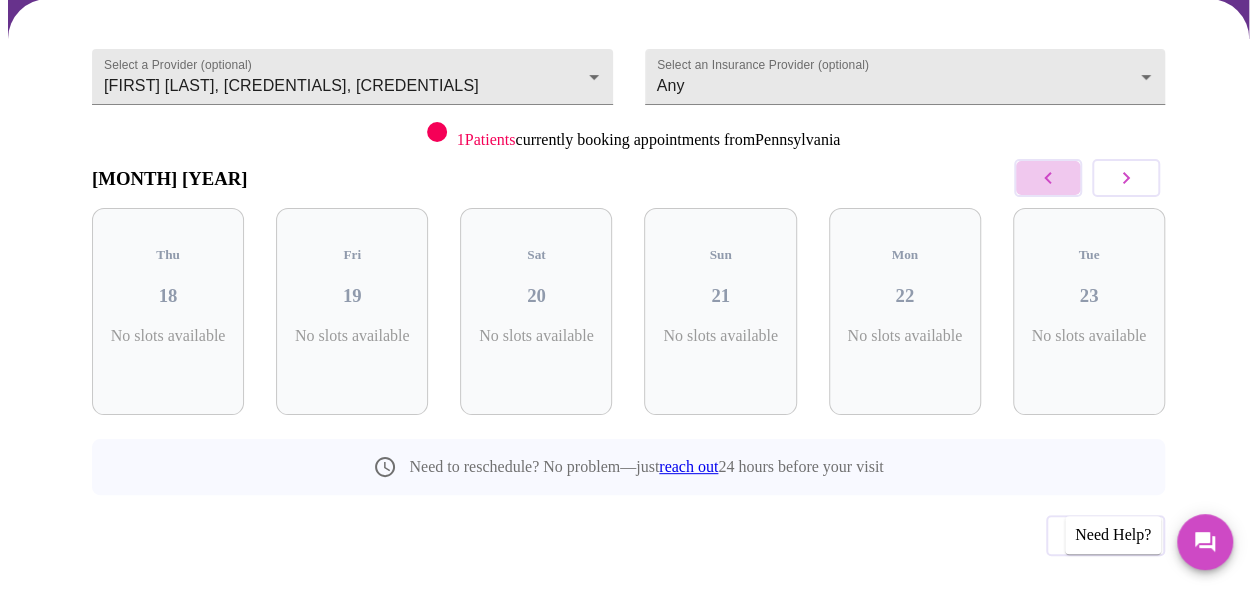 click 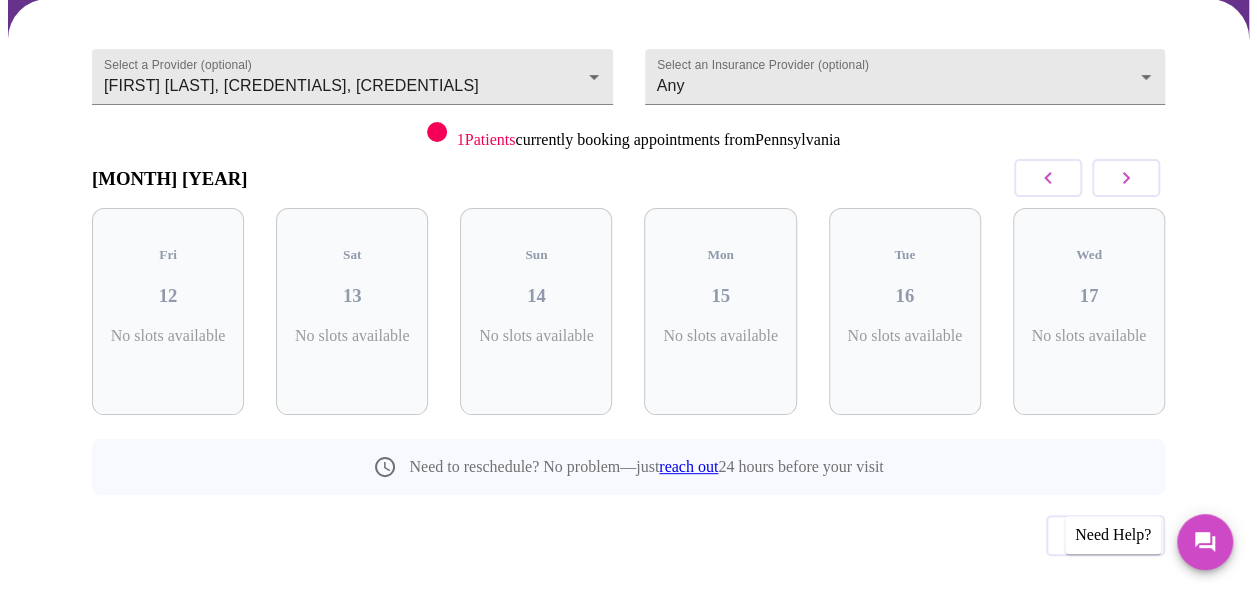 click 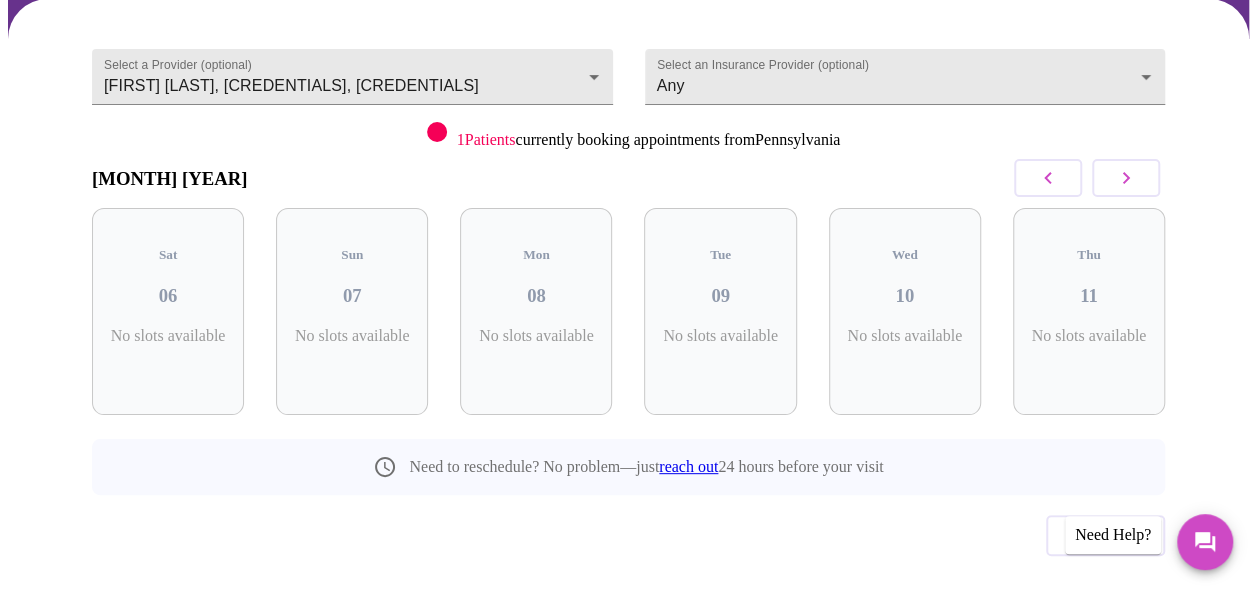click 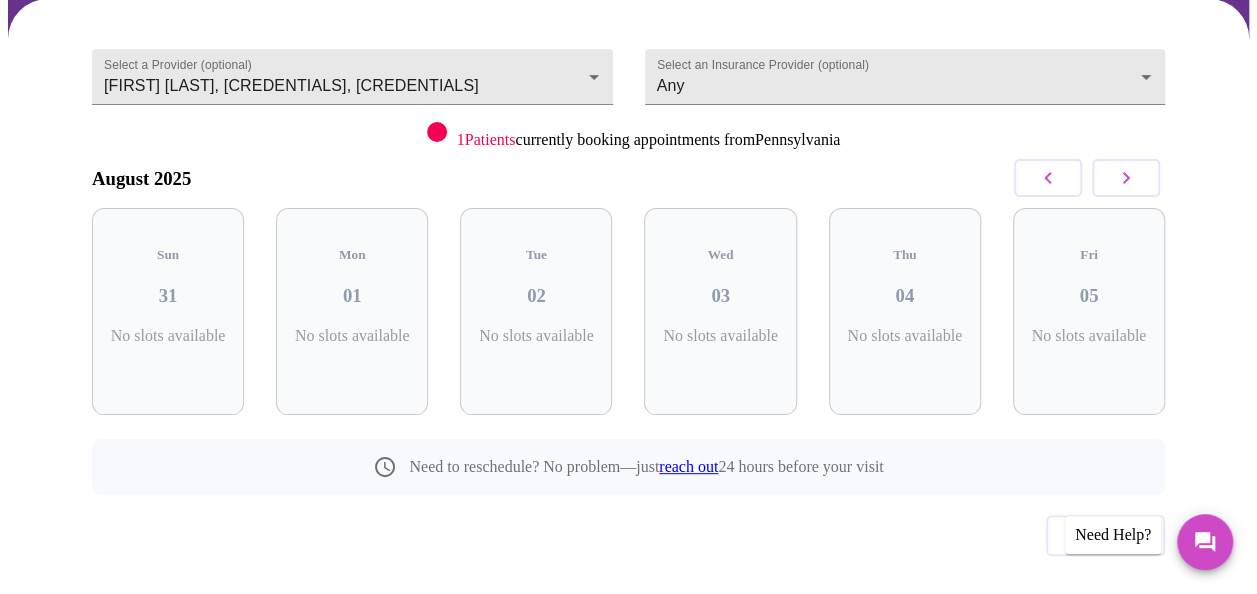 click 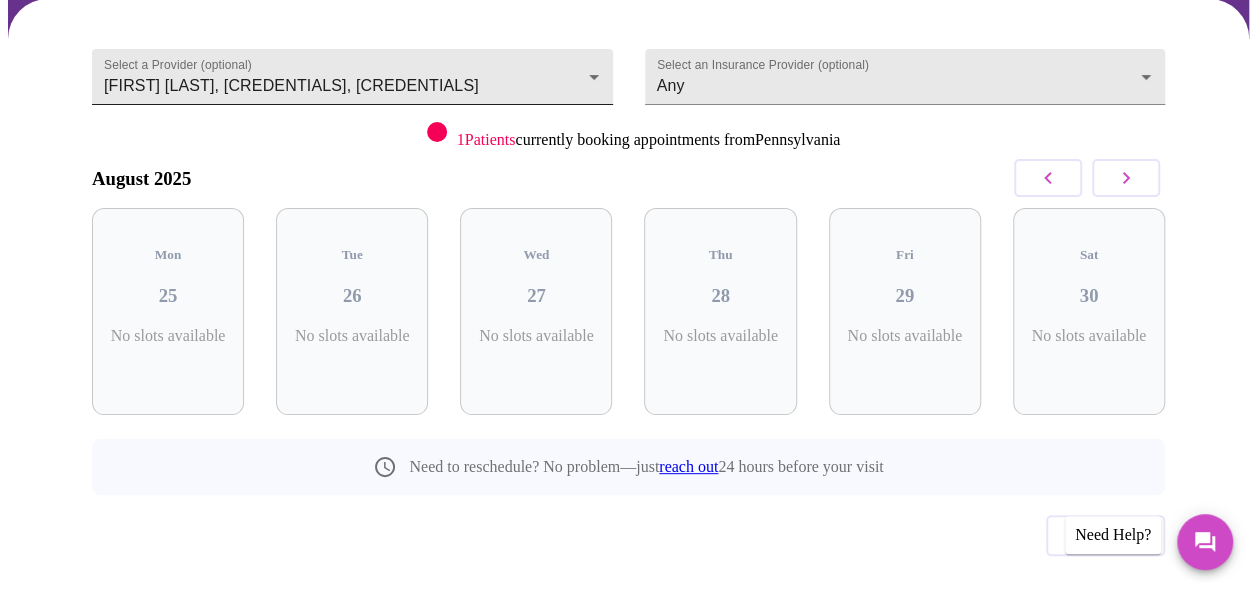 click on "MyMenopauseRx Appointments Messaging Labs Uploads Medications Community Refer a Friend Hi [FIRST]   Confirm appointment time 1 2 CONFIRM 3 4 5 Select a Provider (optional) [FIRST] [LAST], [CREDENTIALS], [CREDENTIALS] [FIRST] [LAST], [CREDENTIALS], [CREDENTIALS] Select an Insurance Provider (optional) Any Any 1  Patients  currently booking appointments from  [STATE] August 2025 Mon 25 No slots available Tue 26 No slots available Wed 27 No slots available Thu 28 No slots available Fri 29 No slots available Sat 30 No slots available Need to reschedule? No problem—just  reach out  24 hours before your visit Previous Need Help? Settings Billing Invoices Log out" at bounding box center (628, 236) 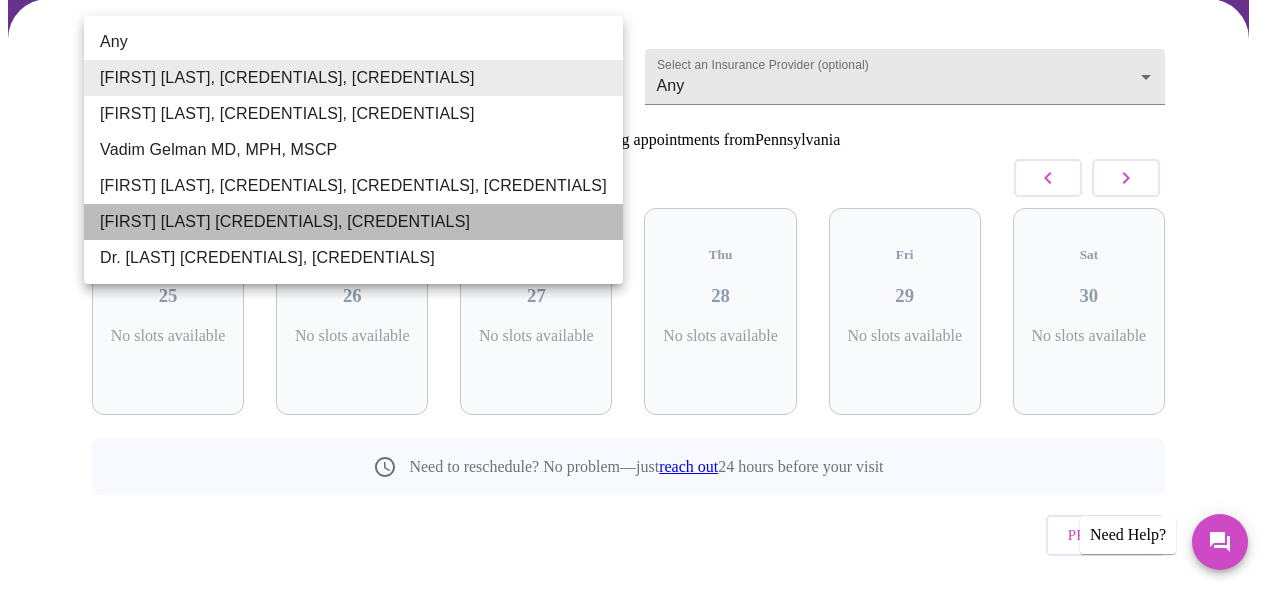 click on "[FIRST] [LAST] [CREDENTIALS], [CREDENTIALS]" at bounding box center (353, 222) 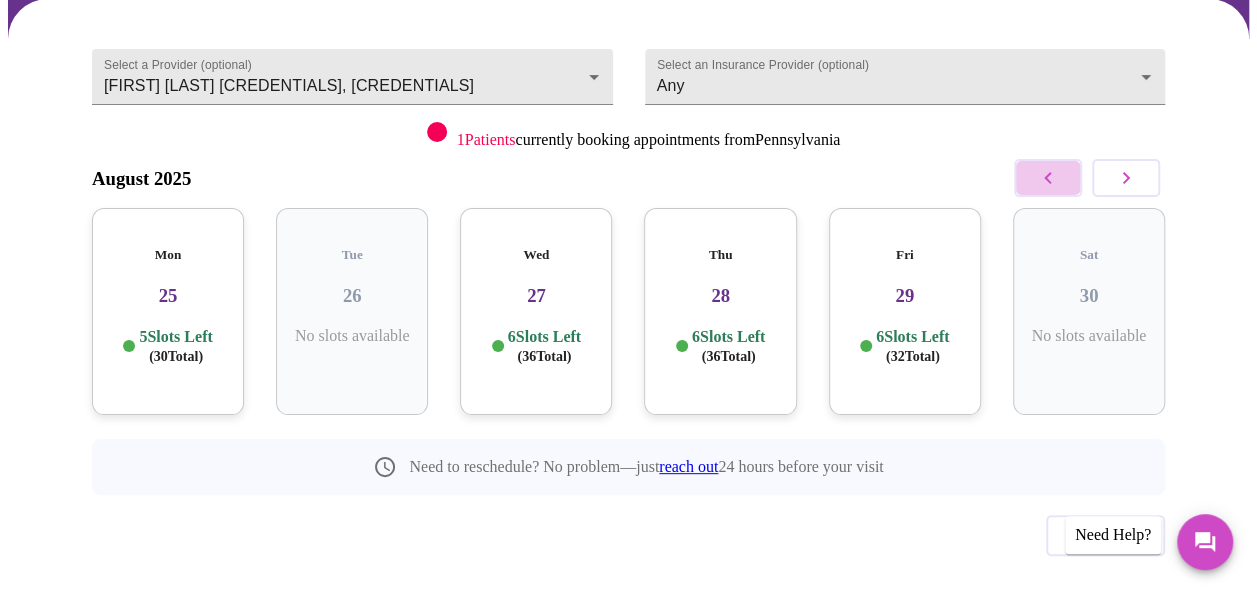 click at bounding box center [1048, 178] 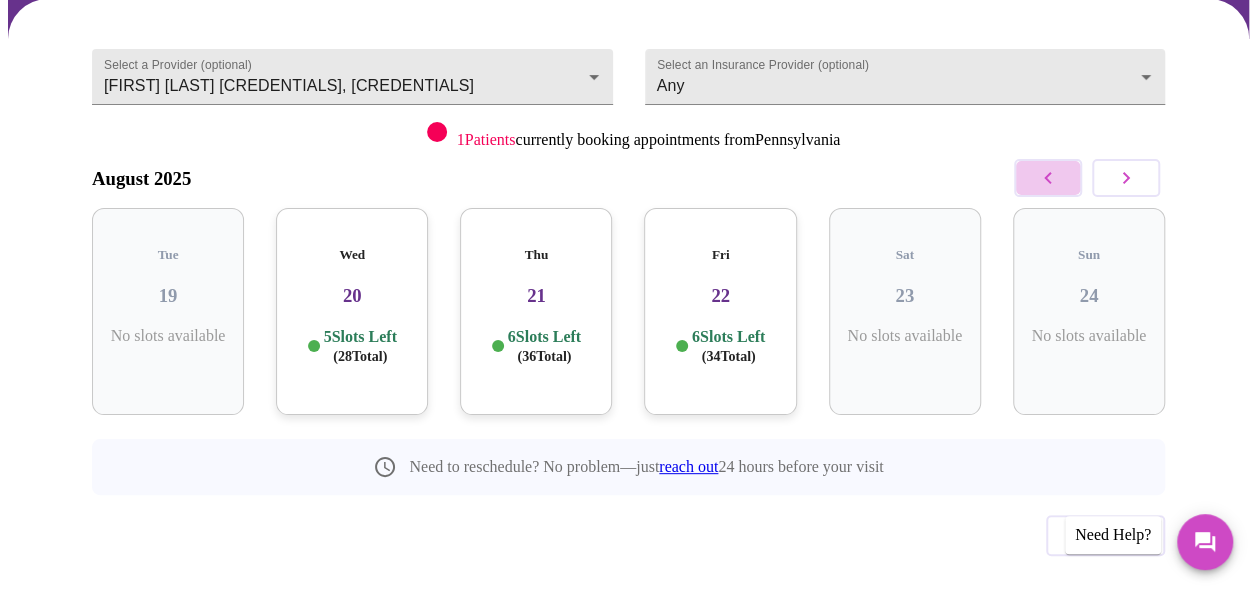 click at bounding box center (1048, 178) 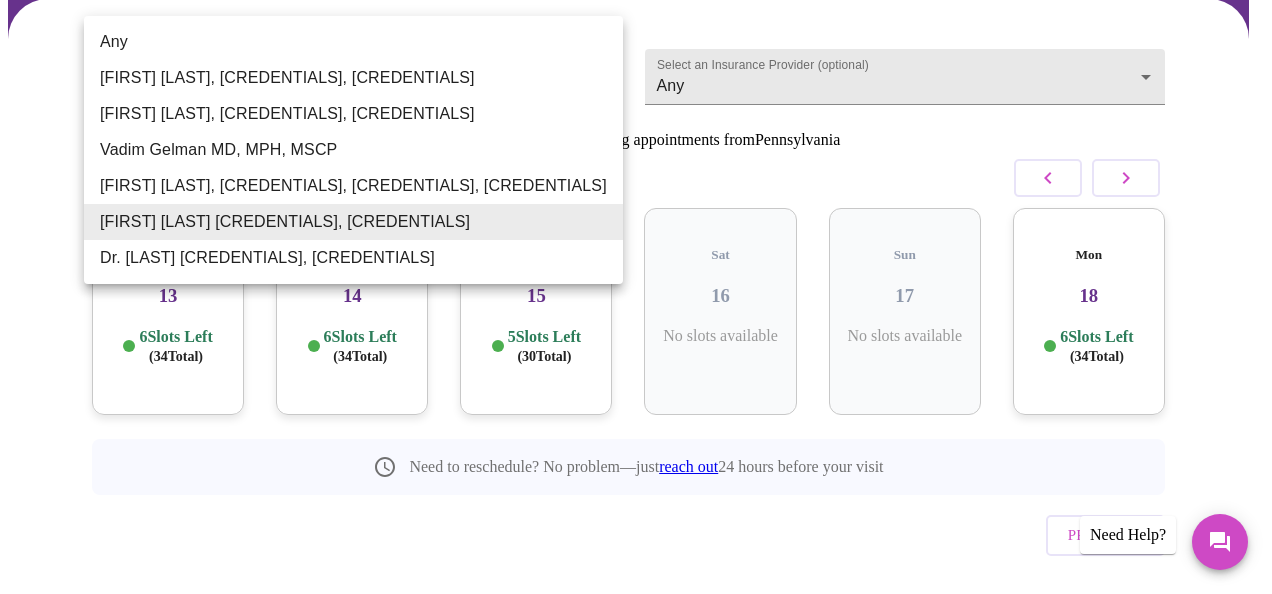 click on "MyMenopauseRx Appointments Messaging Labs Uploads Medications Community Refer a Friend Hi [FIRST]   Confirm appointment time 1 2 CONFIRM 3 4 5 Select a Provider (optional) [FIRST] [LAST], [CREDENTIALS], [CREDENTIALS] [FIRST] [LAST], [CREDENTIALS], [CREDENTIALS] Select an Insurance Provider (optional) Any Any 1  Patients  currently booking appointments from  [STATE] August 2025 Wed 13 6  Slots Left ( 34  Total) Thu 14 6  Slots Left ( 34  Total) Fri 15 5  Slots Left ( 30  Total) Sat 16 No slots available Sun 17 No slots available Mon 18 6  Slots Left ( 34  Total) Need to reschedule? No problem—just  reach out  24 hours before your visit Previous Need Help? Settings Billing Invoices Log out Any [FIRST] [LAST], [CREDENTIALS], [CREDENTIALS] [FIRST] [LAST], [CREDENTIALS], [CREDENTIALS] [FIRST] [LAST] [CREDENTIALS], [CREDENTIALS] [FIRST] [LAST], [CREDENTIALS], [CREDENTIALS] Dr. [LAST] [CREDENTIALS], [CREDENTIALS]" at bounding box center [636, 236] 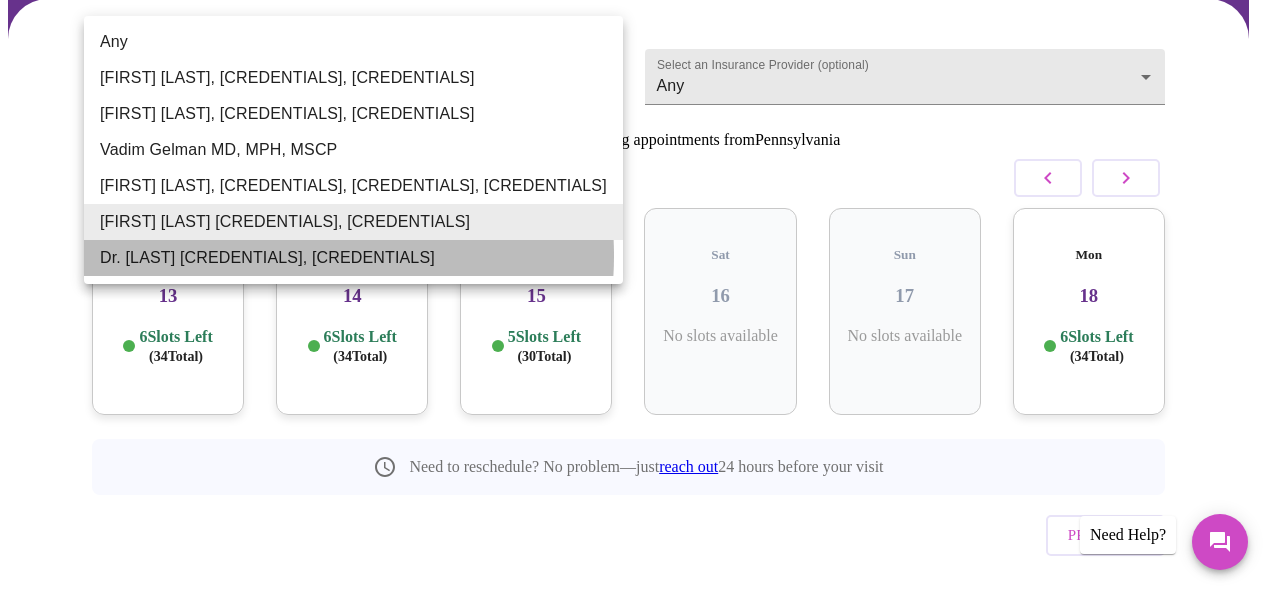 click on "Dr. [LAST] [CREDENTIALS], [CREDENTIALS]" at bounding box center [353, 258] 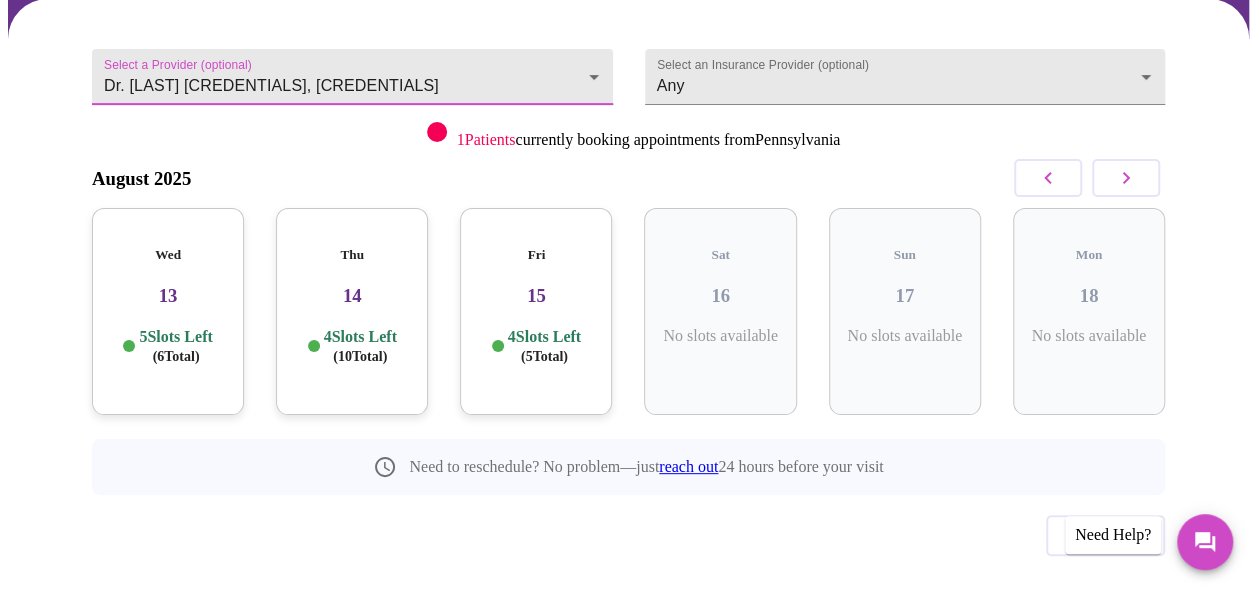 click 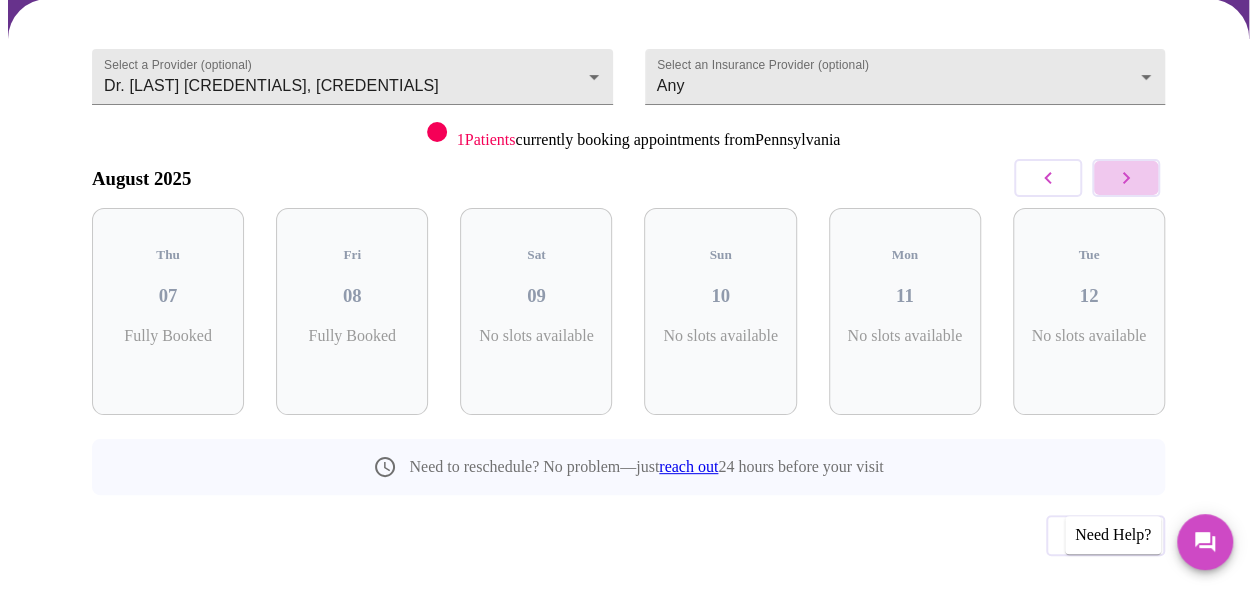 click at bounding box center [1126, 178] 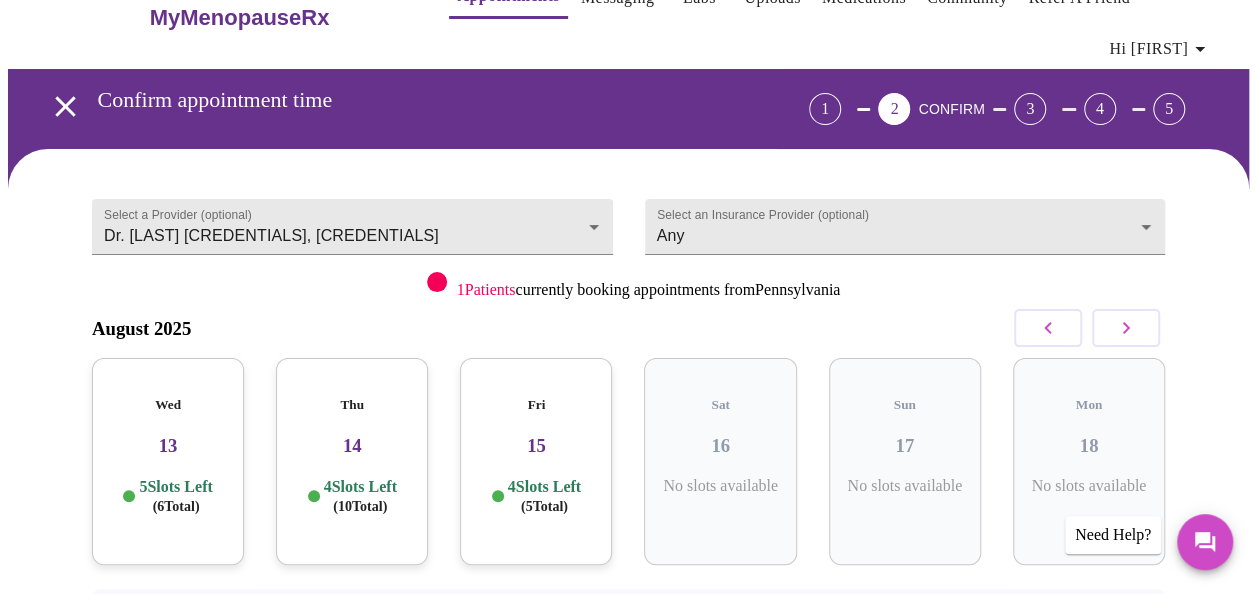 scroll, scrollTop: 0, scrollLeft: 0, axis: both 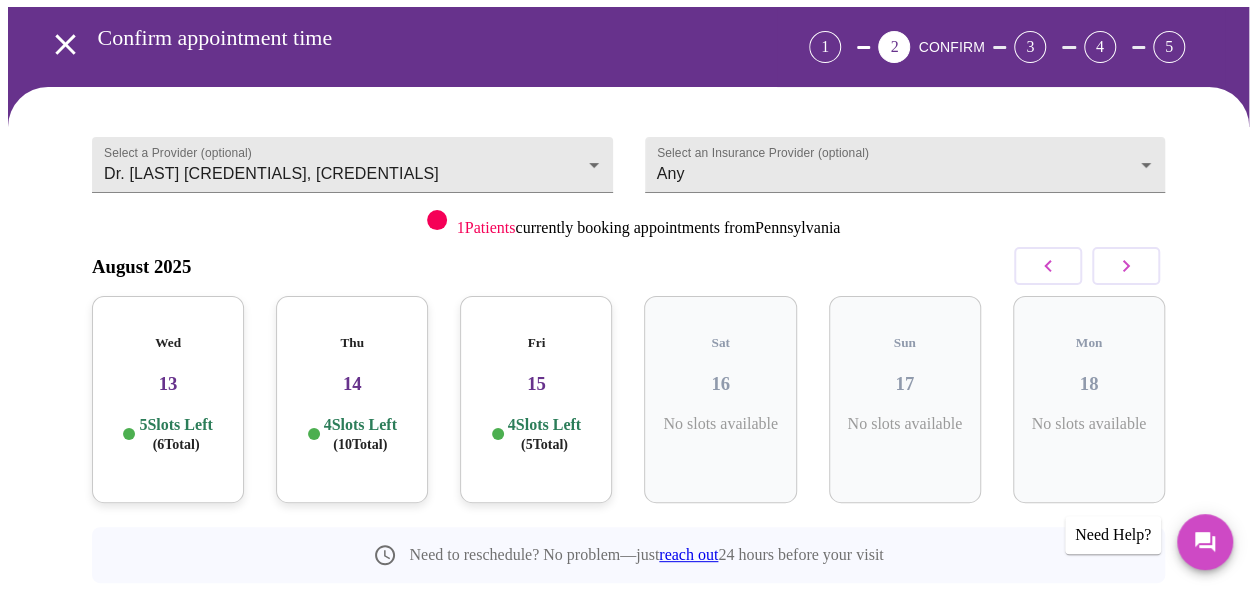click on "4  Slots Left ( 5  Total)" at bounding box center [544, 434] 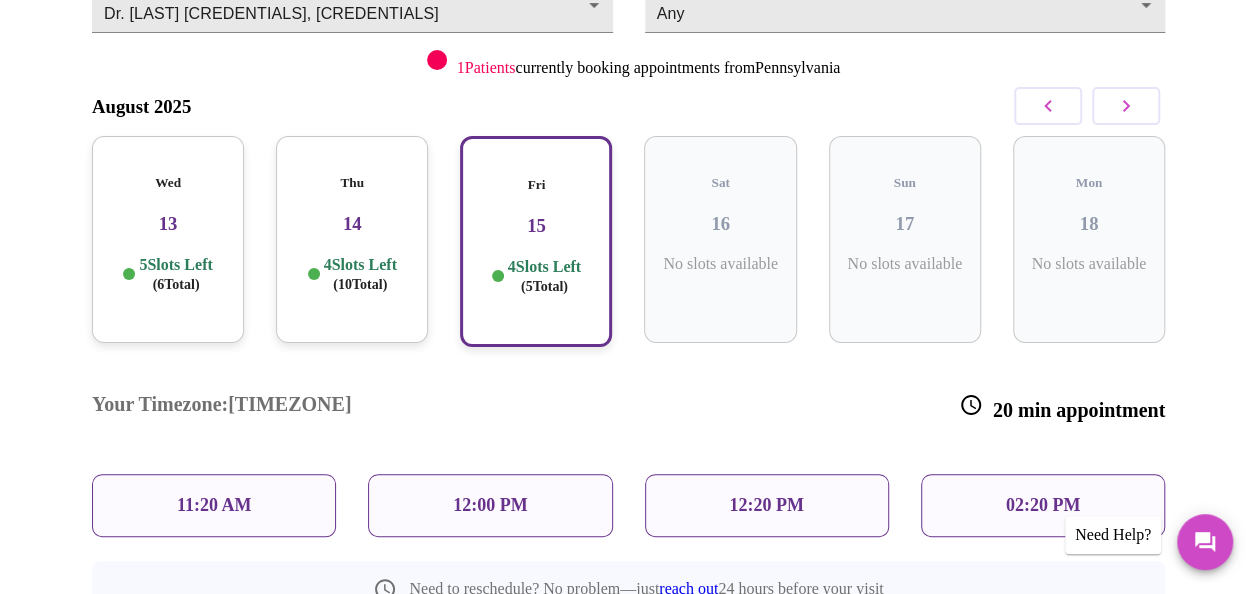 scroll, scrollTop: 271, scrollLeft: 0, axis: vertical 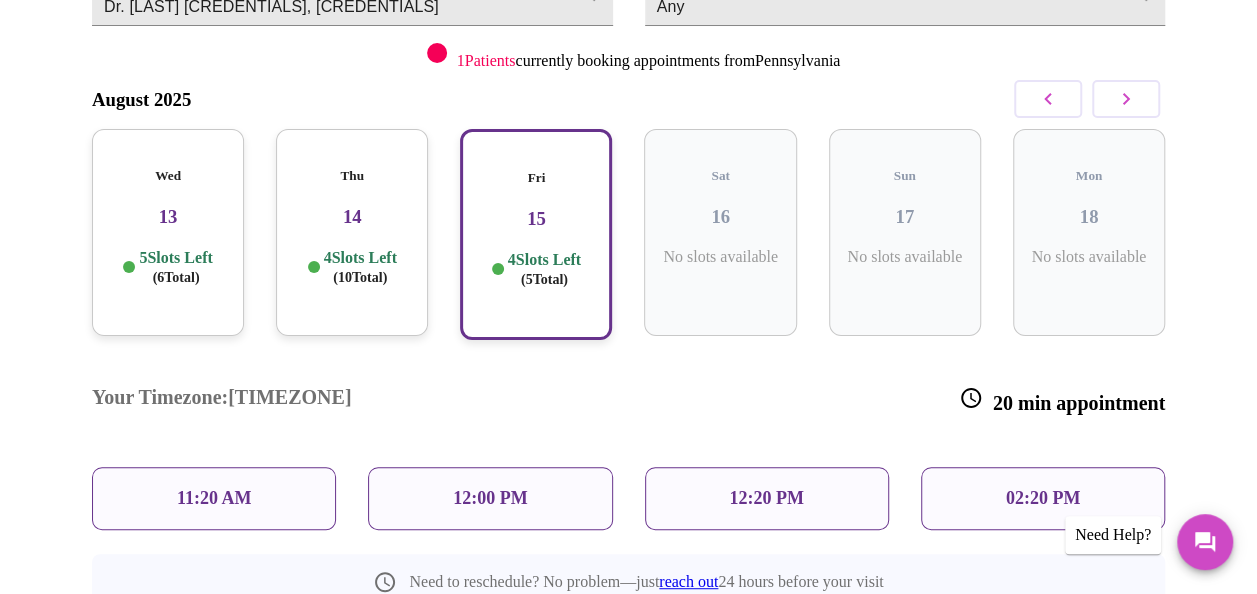 click on "02:20 PM" at bounding box center (1043, 498) 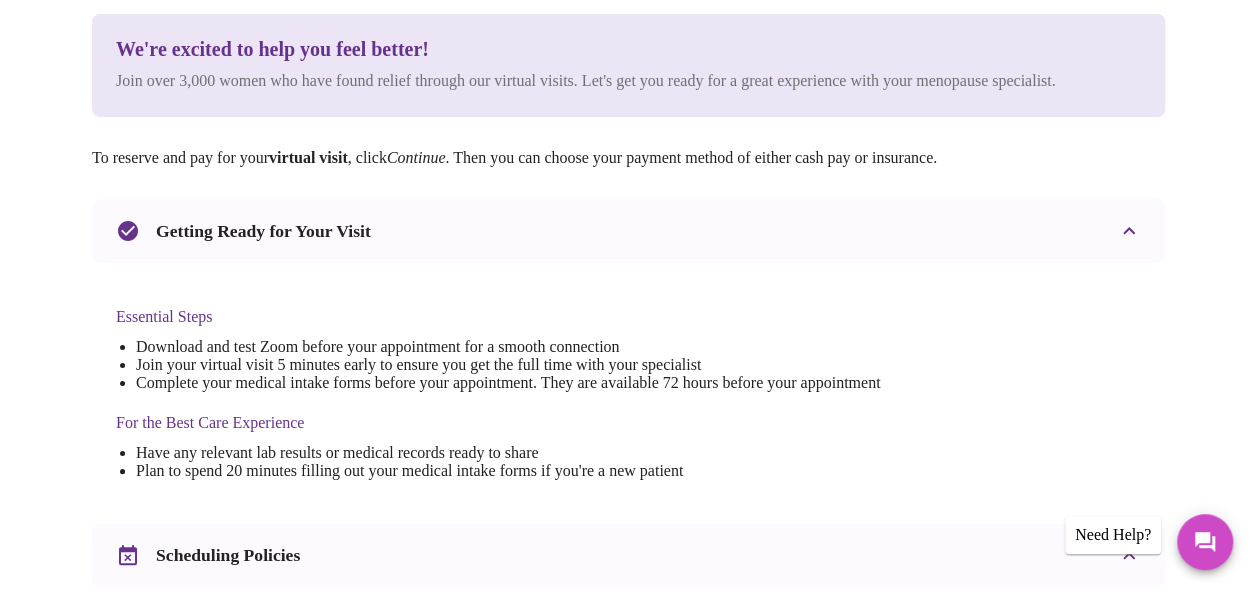 scroll, scrollTop: 0, scrollLeft: 0, axis: both 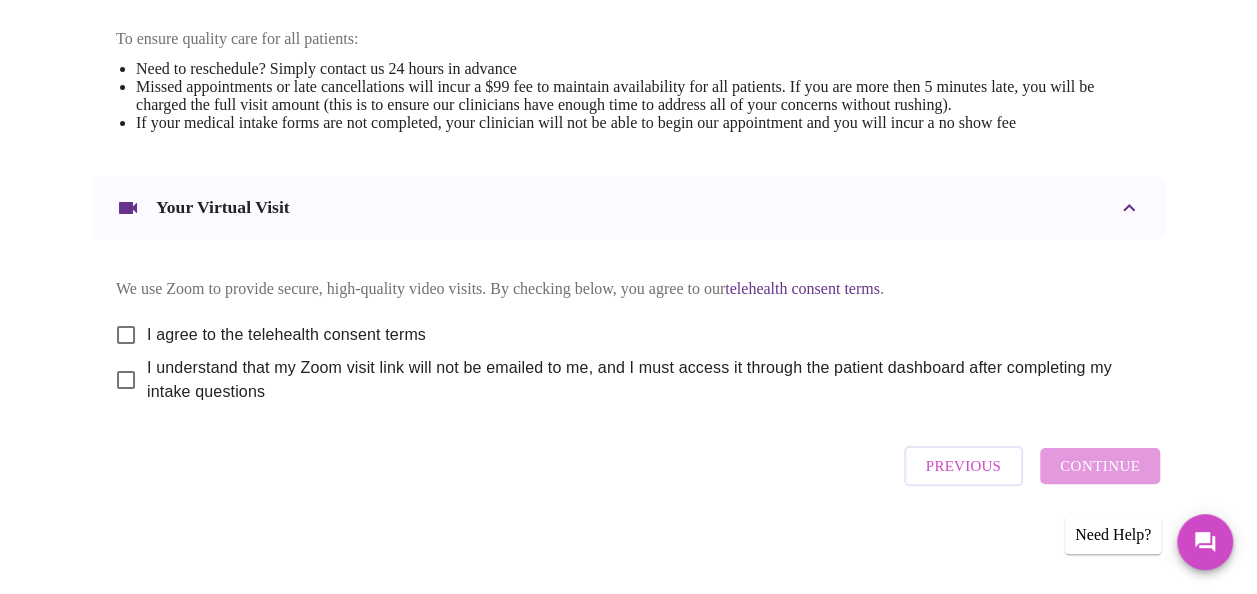 click on "I agree to the telehealth consent terms" at bounding box center (126, 335) 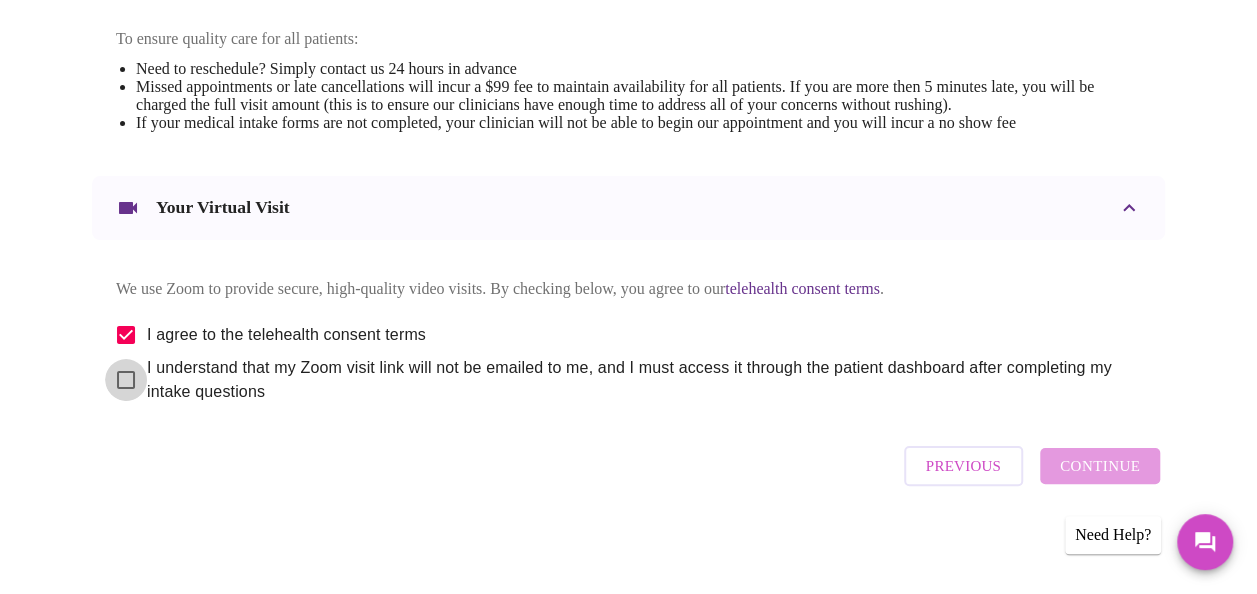 click on "I understand that my Zoom visit link will not be emailed to me, and I must access it through the patient dashboard after completing my intake questions" at bounding box center (126, 380) 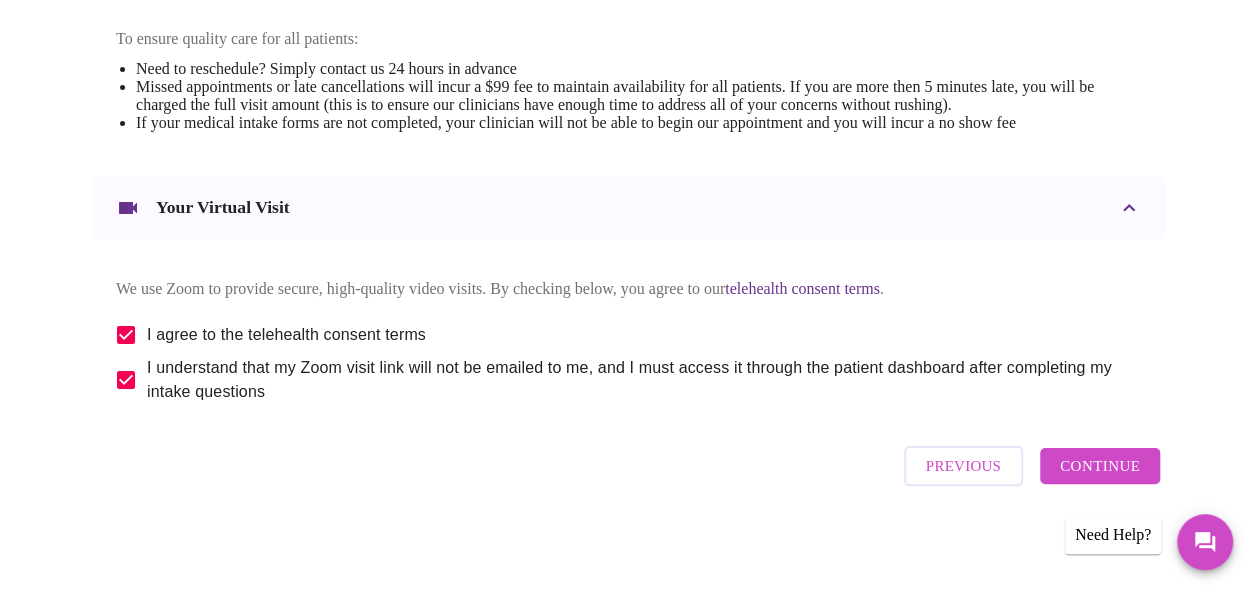click on "Continue" at bounding box center [1100, 466] 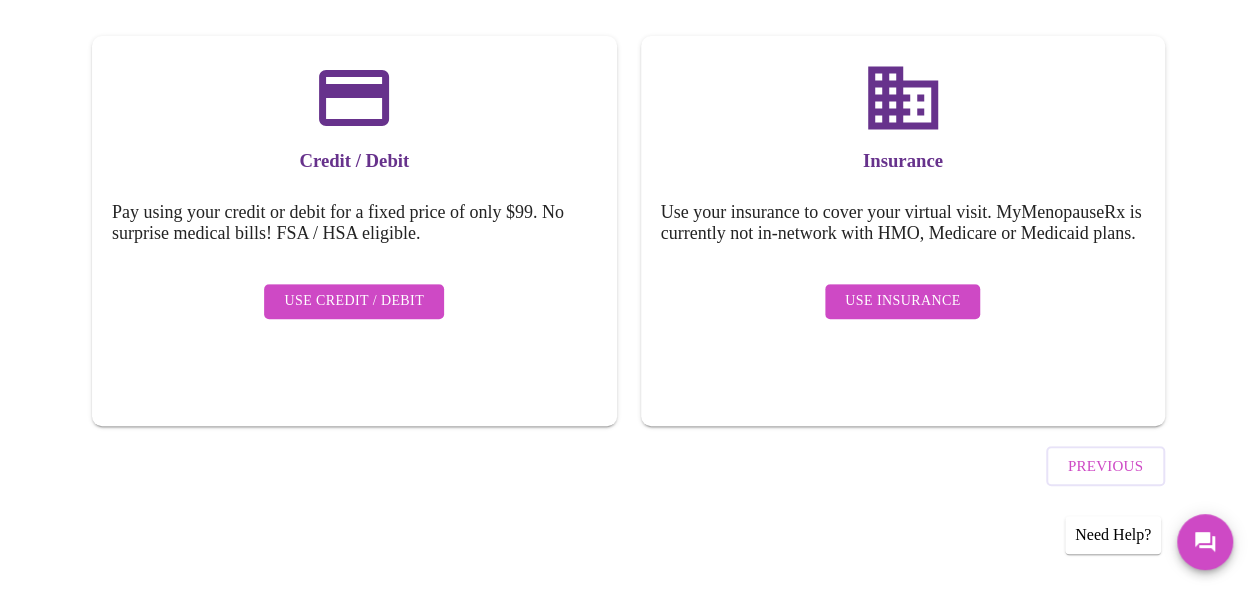 scroll, scrollTop: 284, scrollLeft: 0, axis: vertical 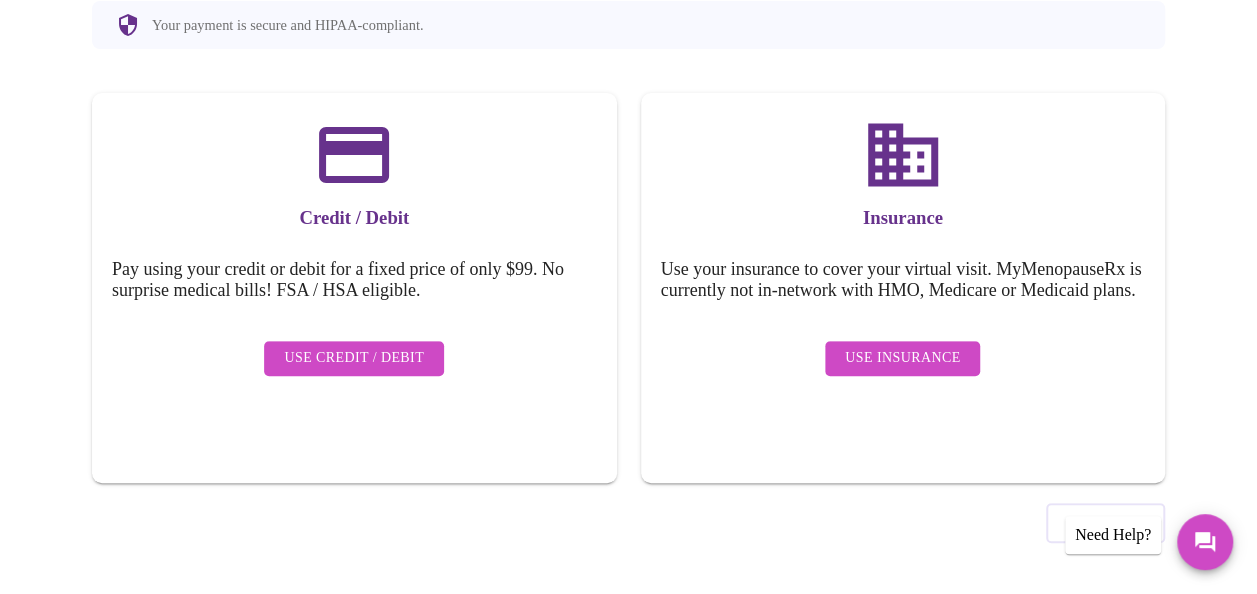 click on "Use Insurance" at bounding box center [902, 358] 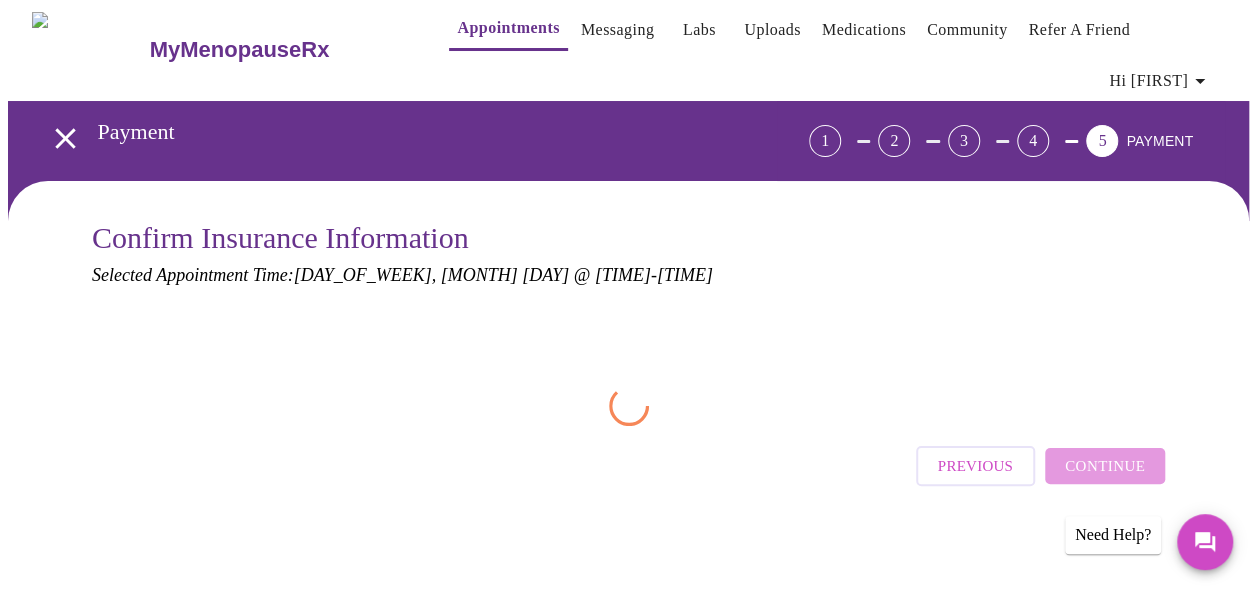 scroll, scrollTop: 0, scrollLeft: 0, axis: both 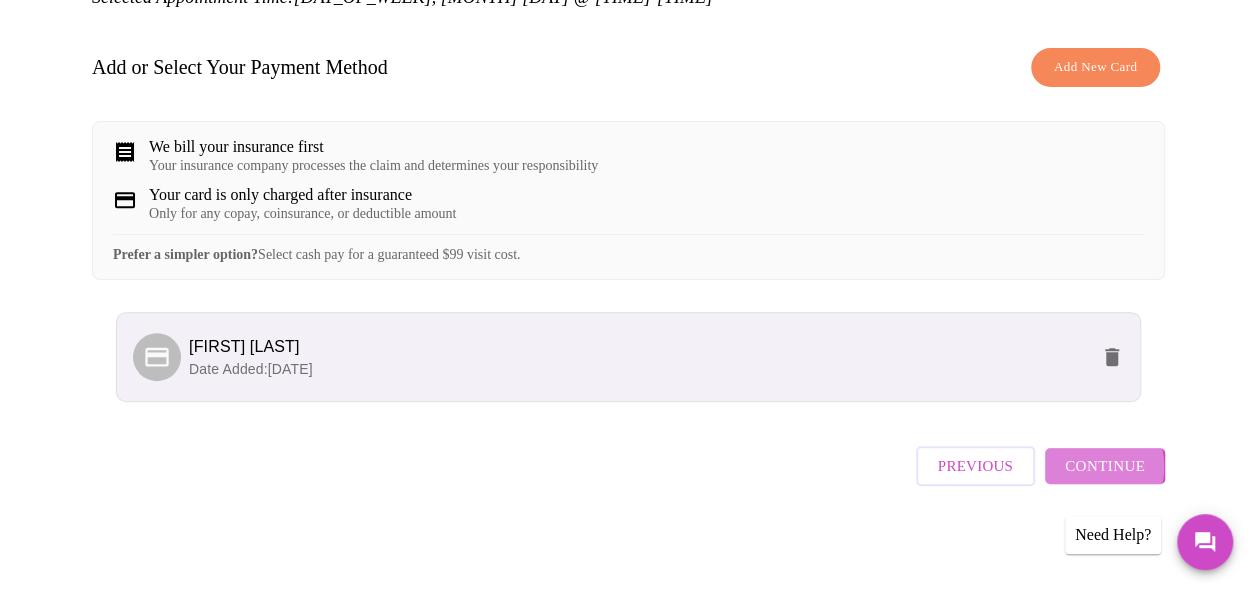click on "Continue" at bounding box center [1105, 466] 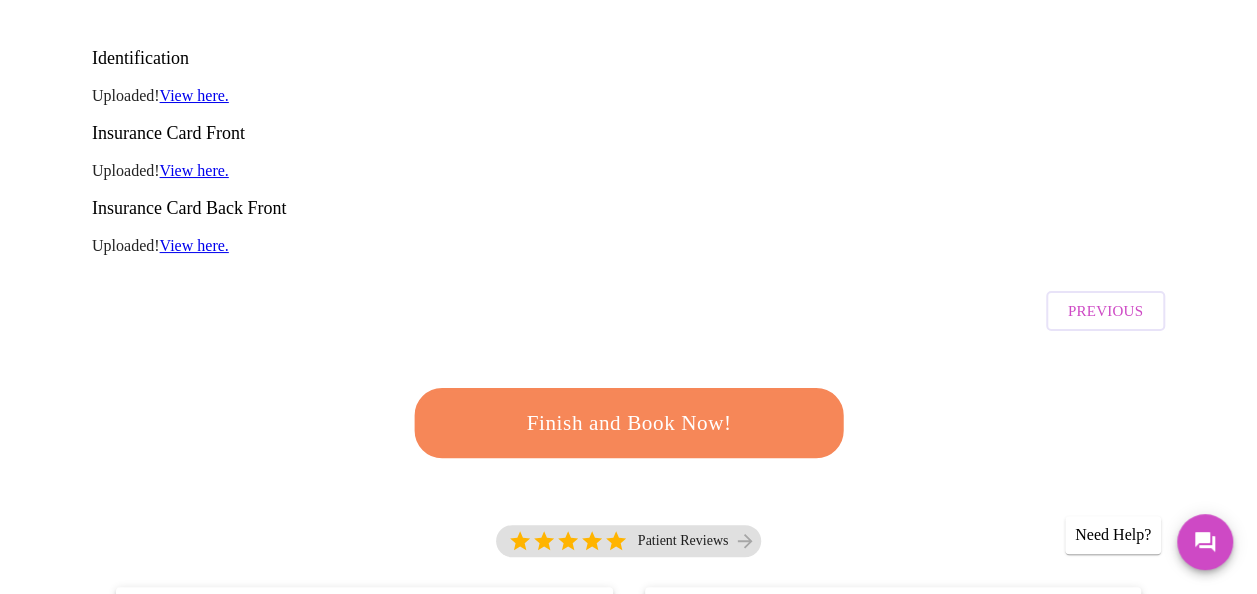 scroll, scrollTop: 301, scrollLeft: 0, axis: vertical 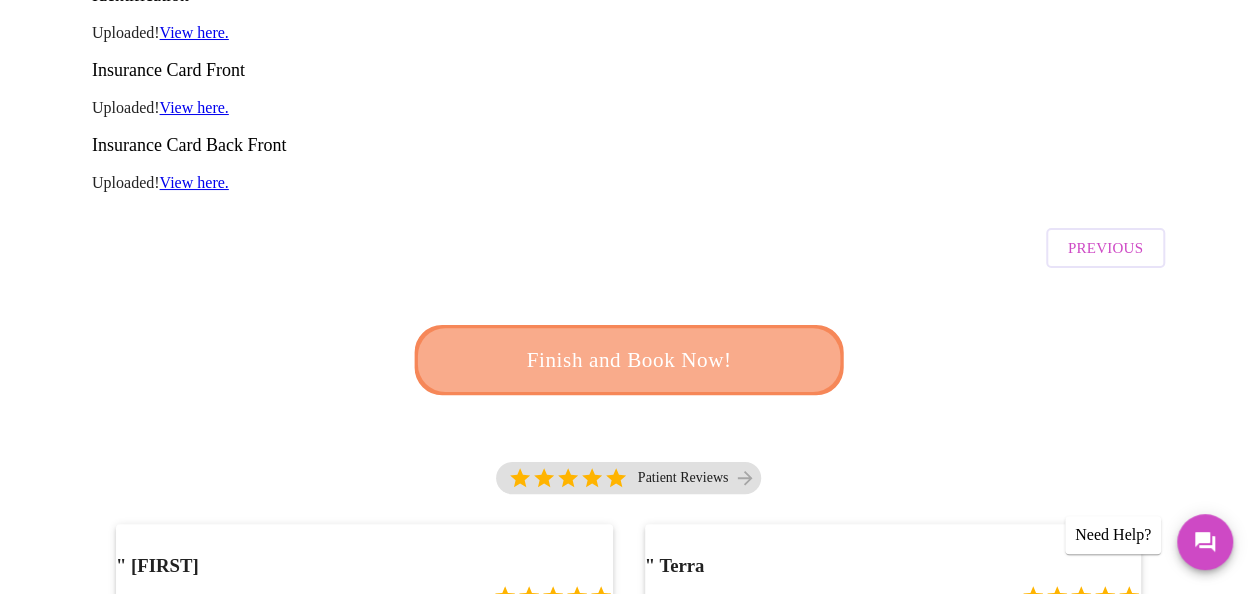 click on "Finish and Book Now!" at bounding box center [629, 360] 